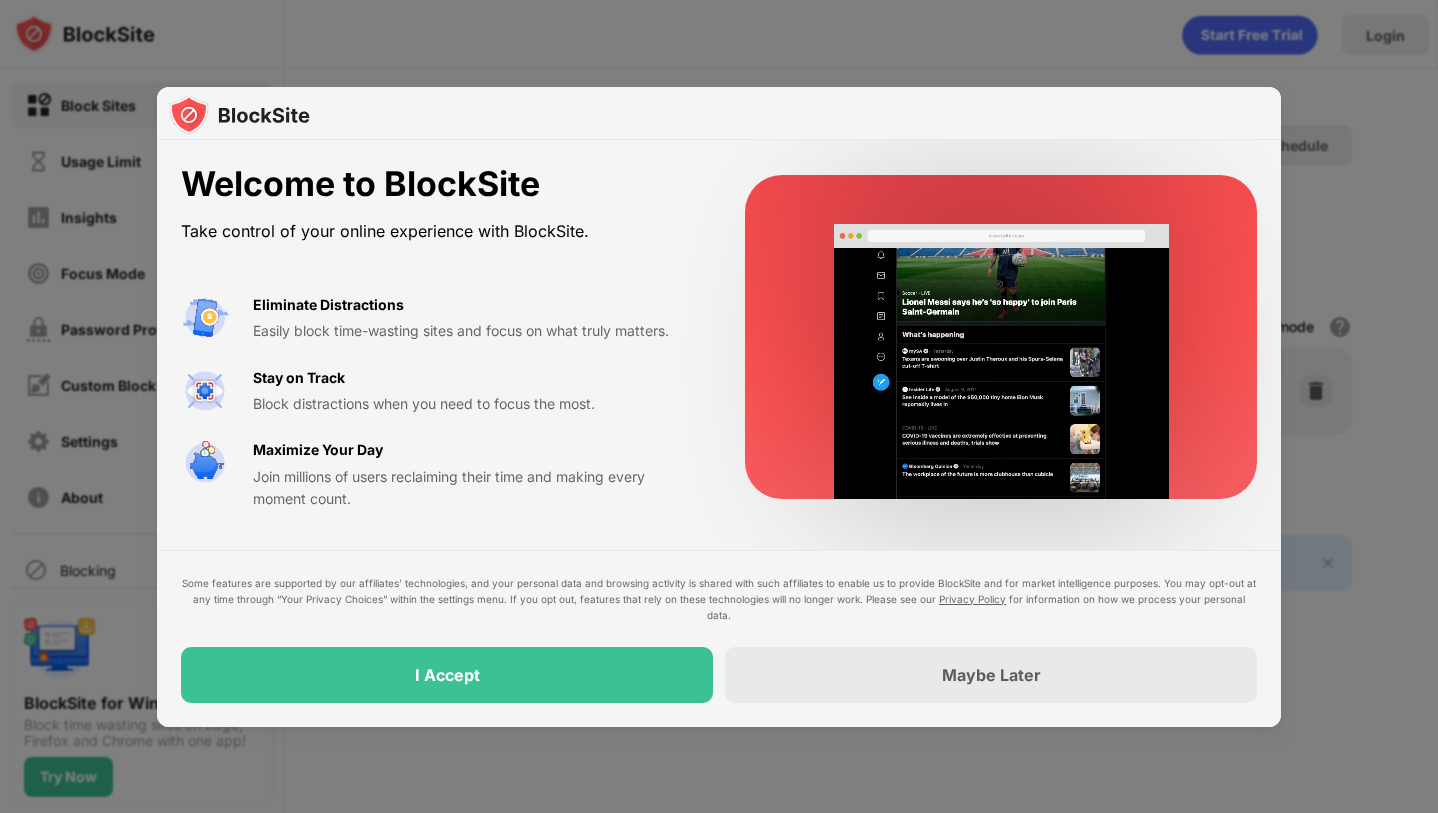 scroll, scrollTop: 0, scrollLeft: 0, axis: both 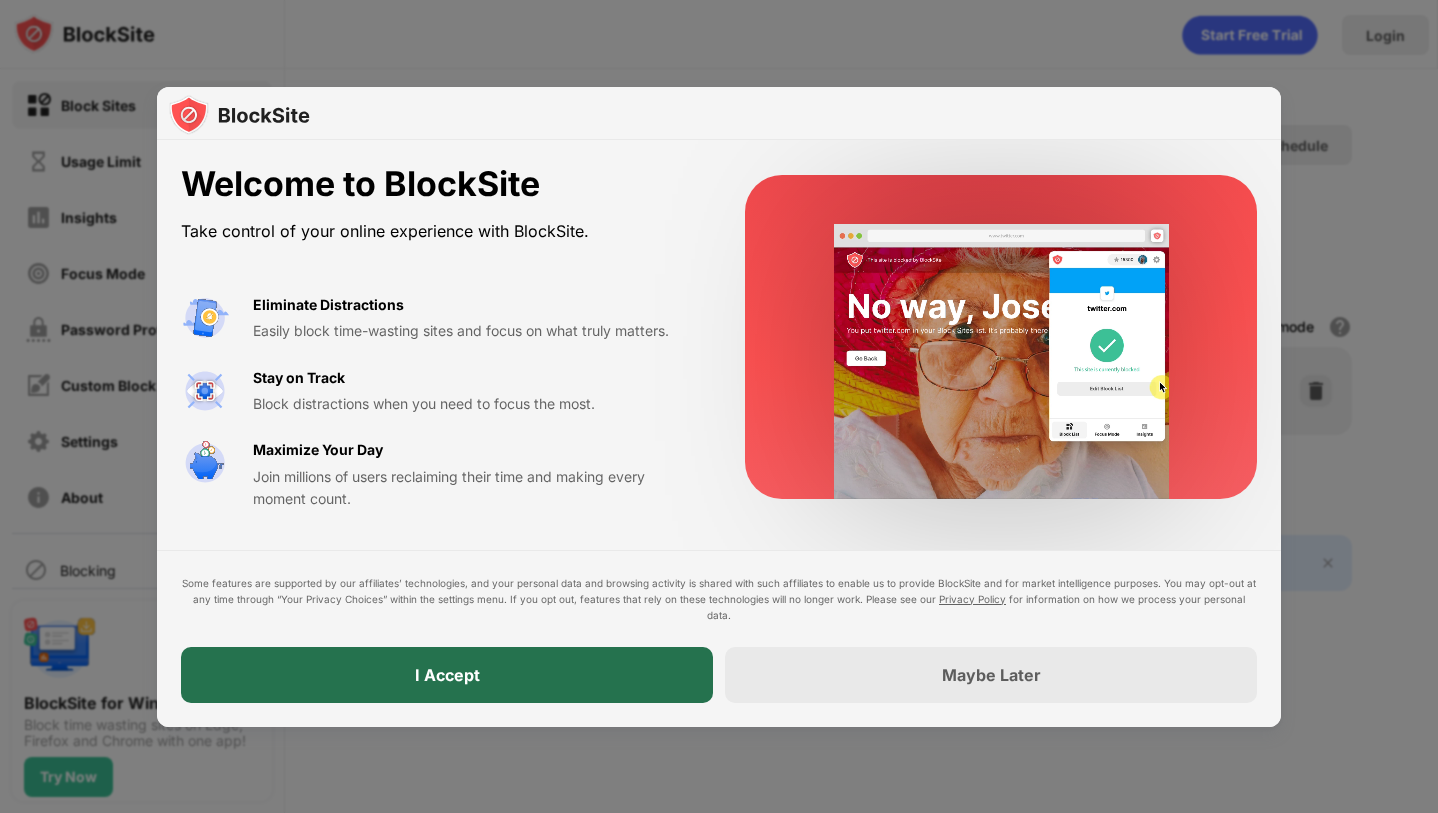 click on "I Accept" at bounding box center [447, 675] 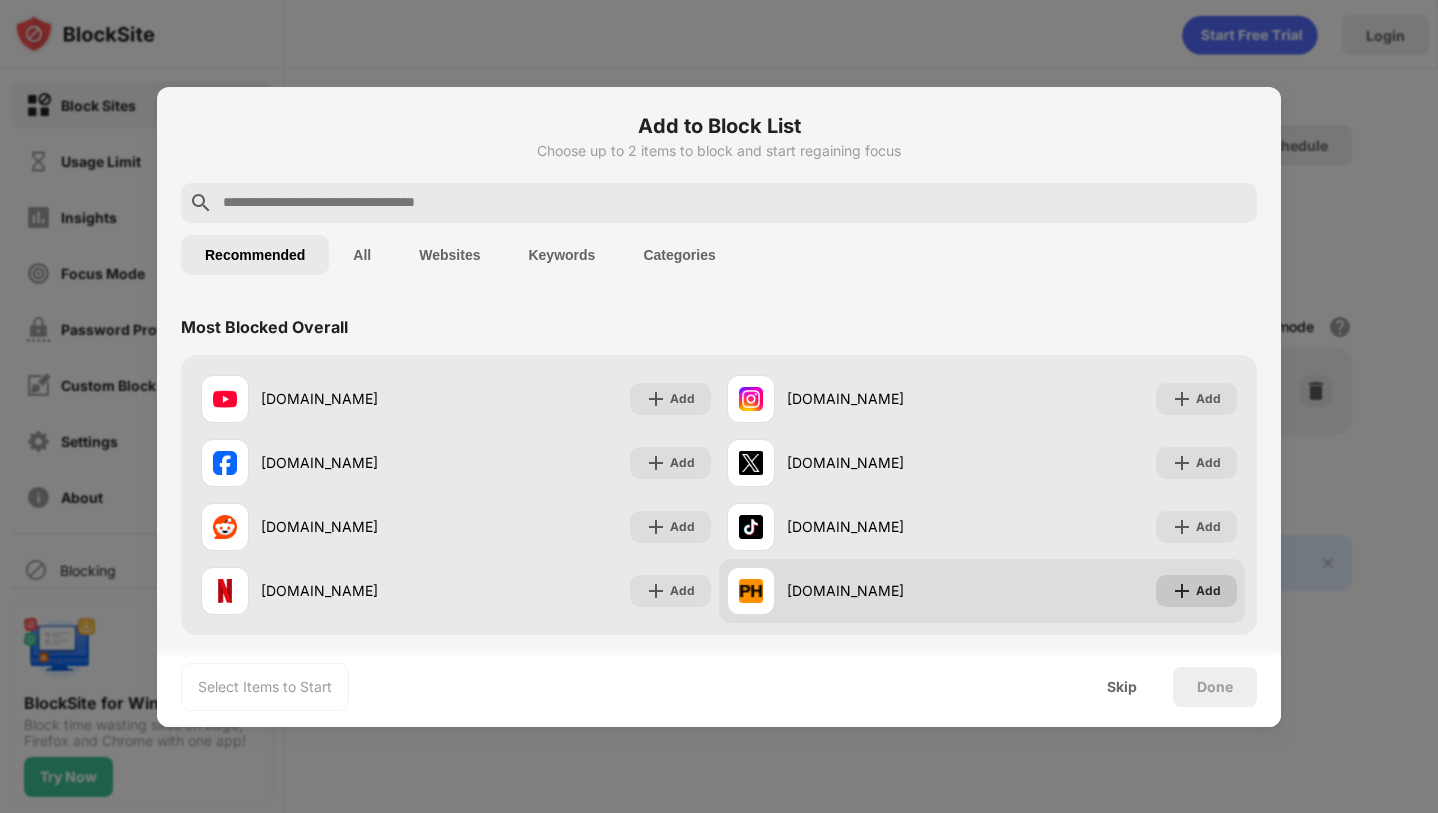 click on "Add" at bounding box center [1208, 591] 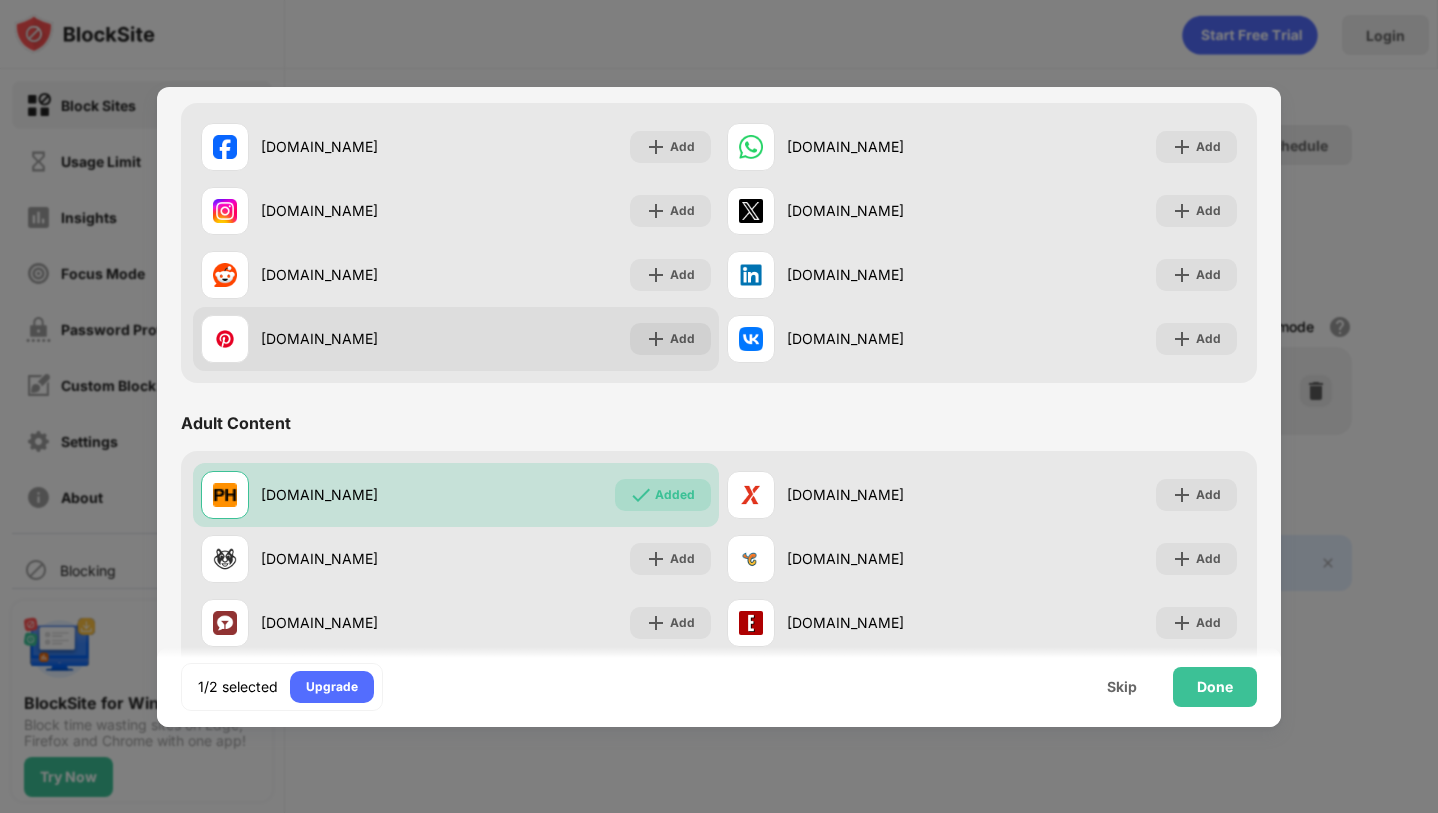 scroll, scrollTop: 800, scrollLeft: 0, axis: vertical 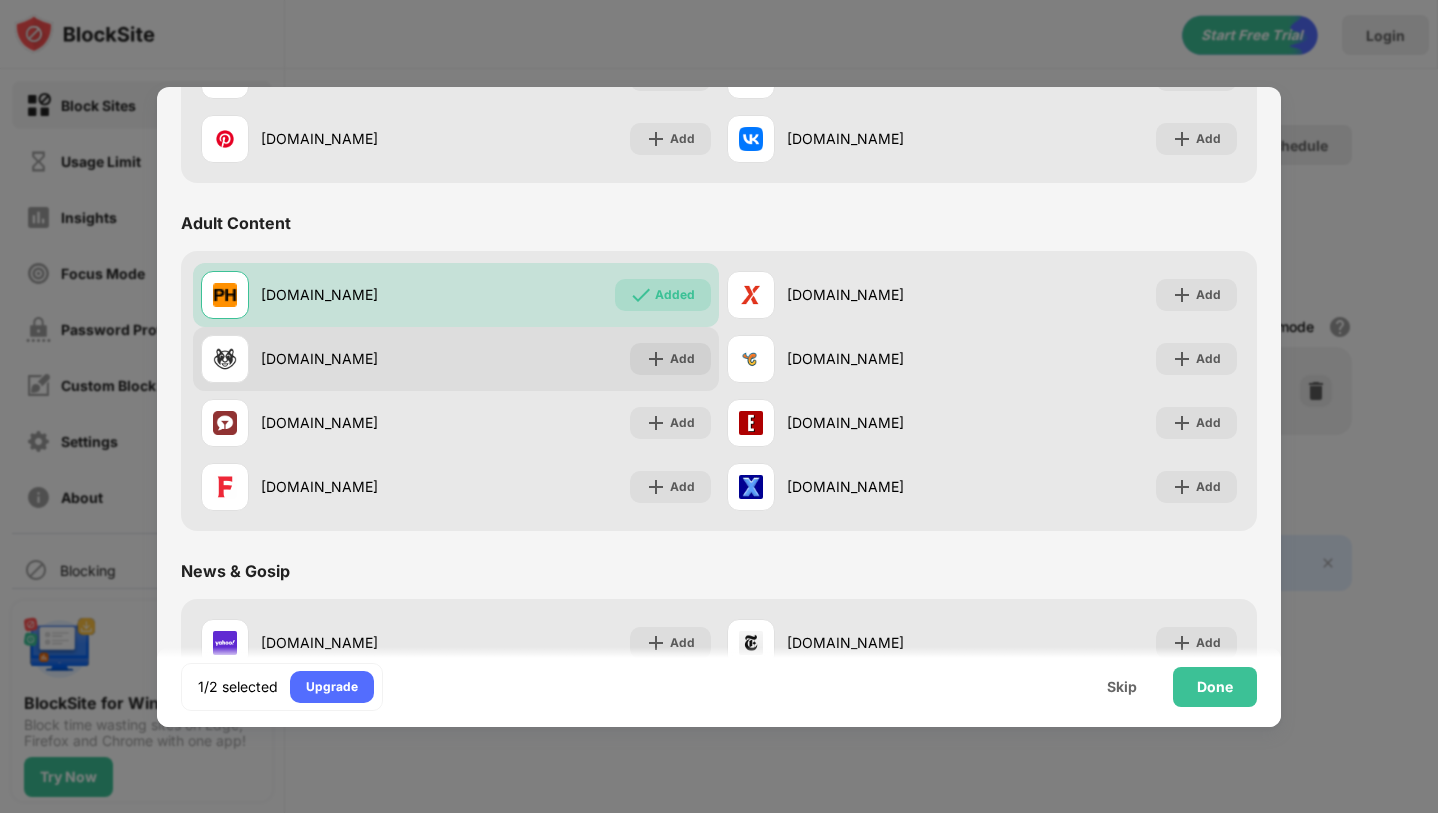click on "[DOMAIN_NAME] Add" at bounding box center (456, 359) 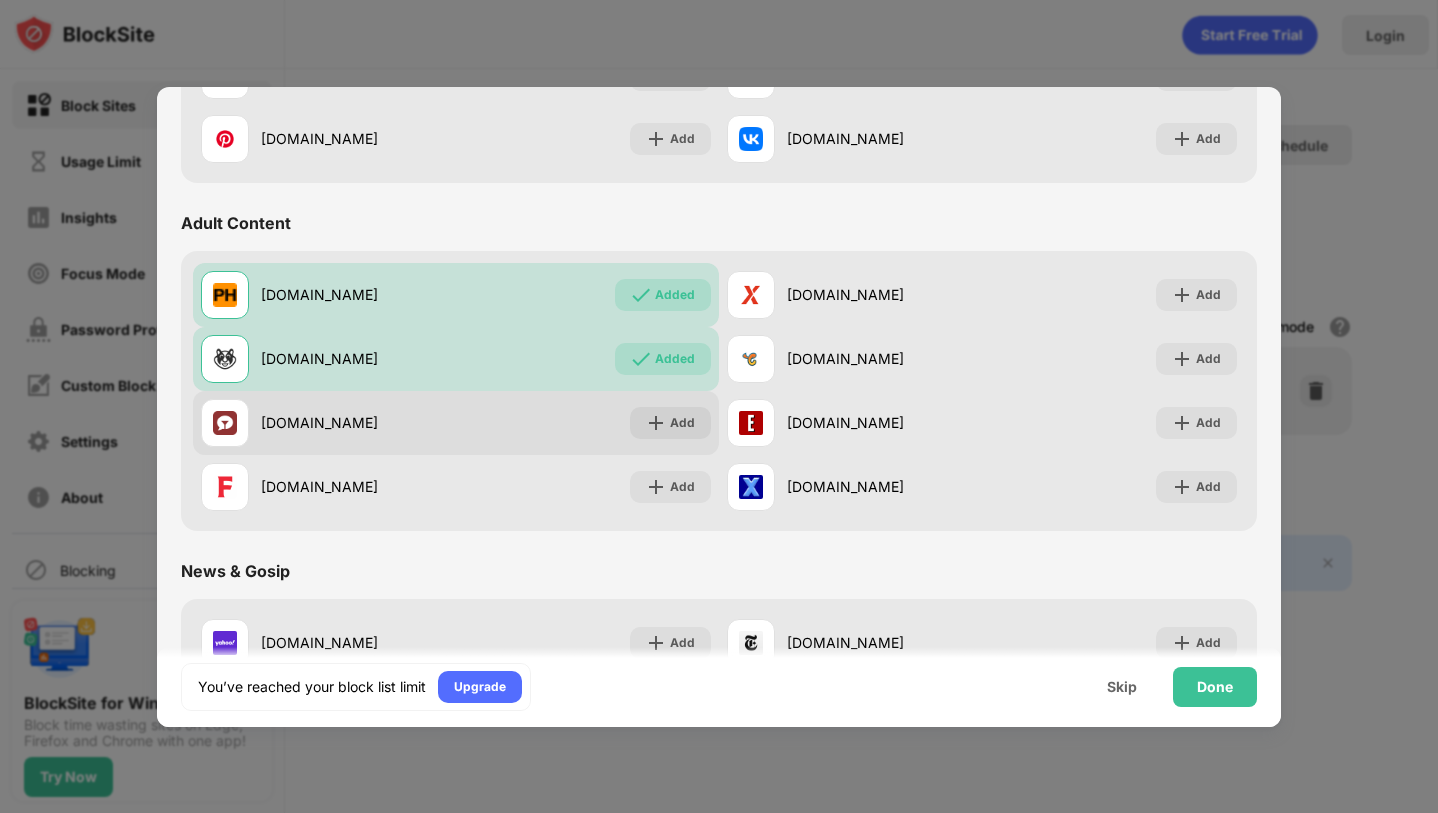 click on "[DOMAIN_NAME] Add" at bounding box center [456, 423] 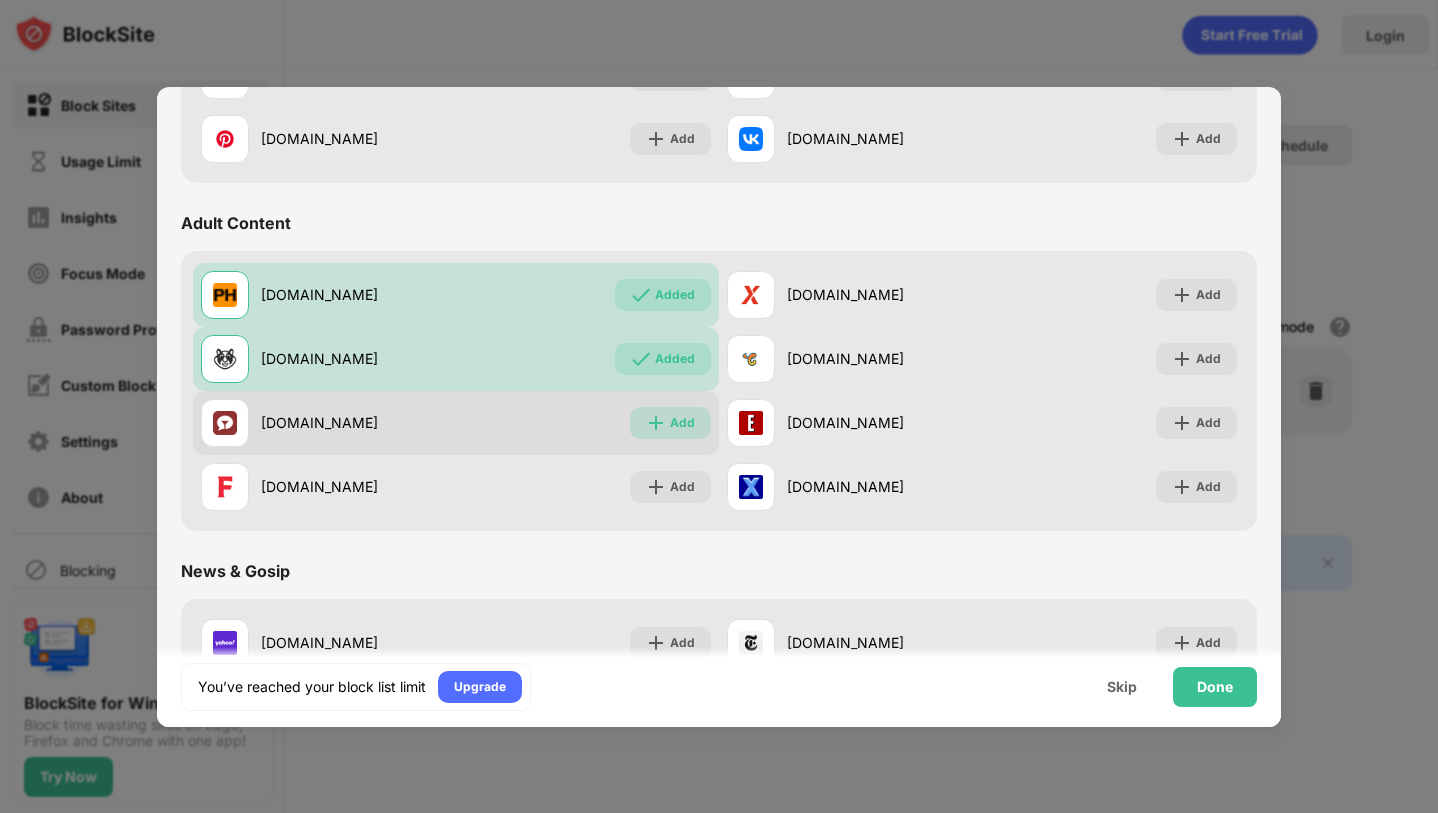 click on "Add" at bounding box center (670, 423) 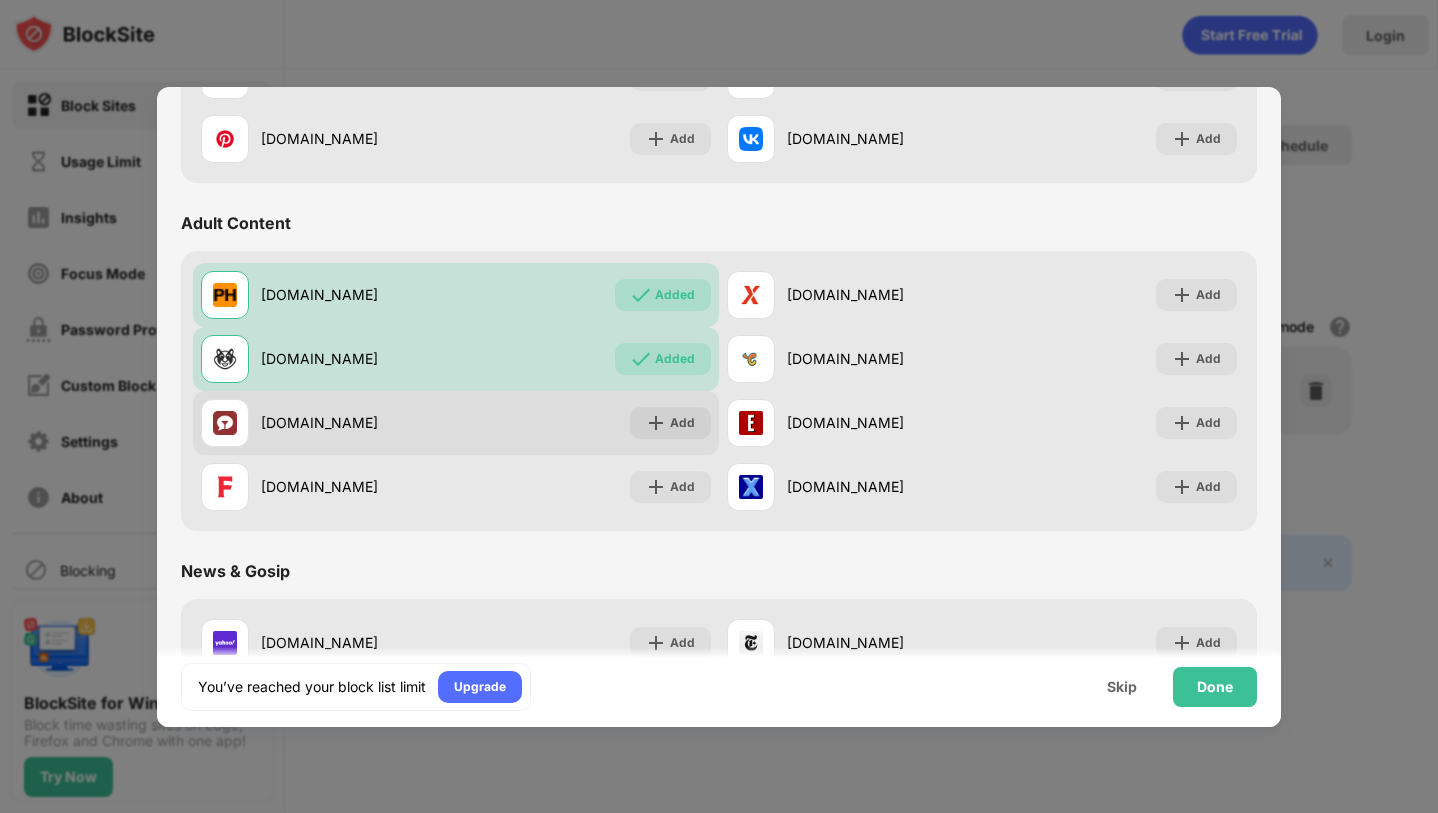 click on "[DOMAIN_NAME] Add" at bounding box center (456, 423) 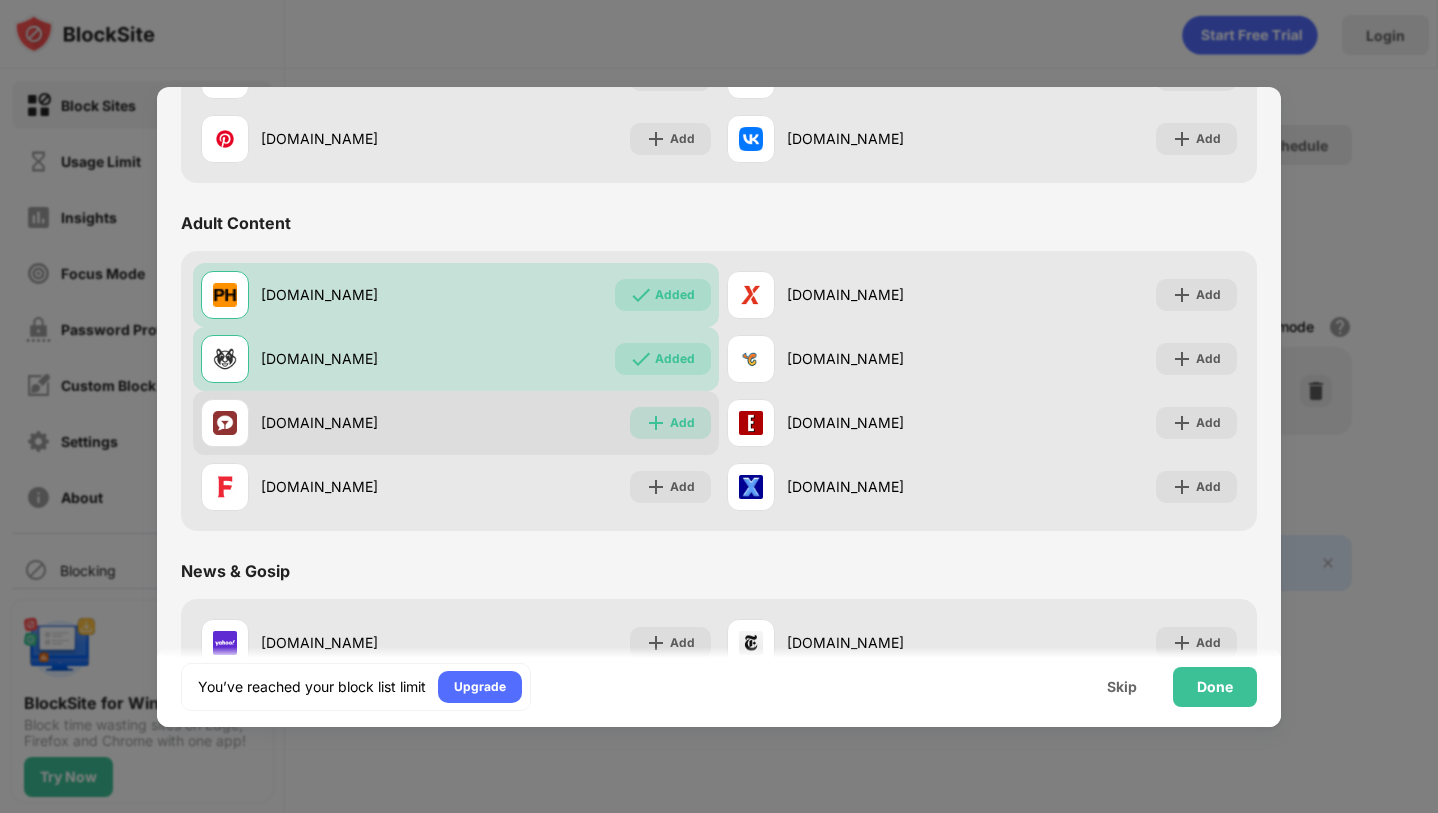 click on "Add" at bounding box center (682, 423) 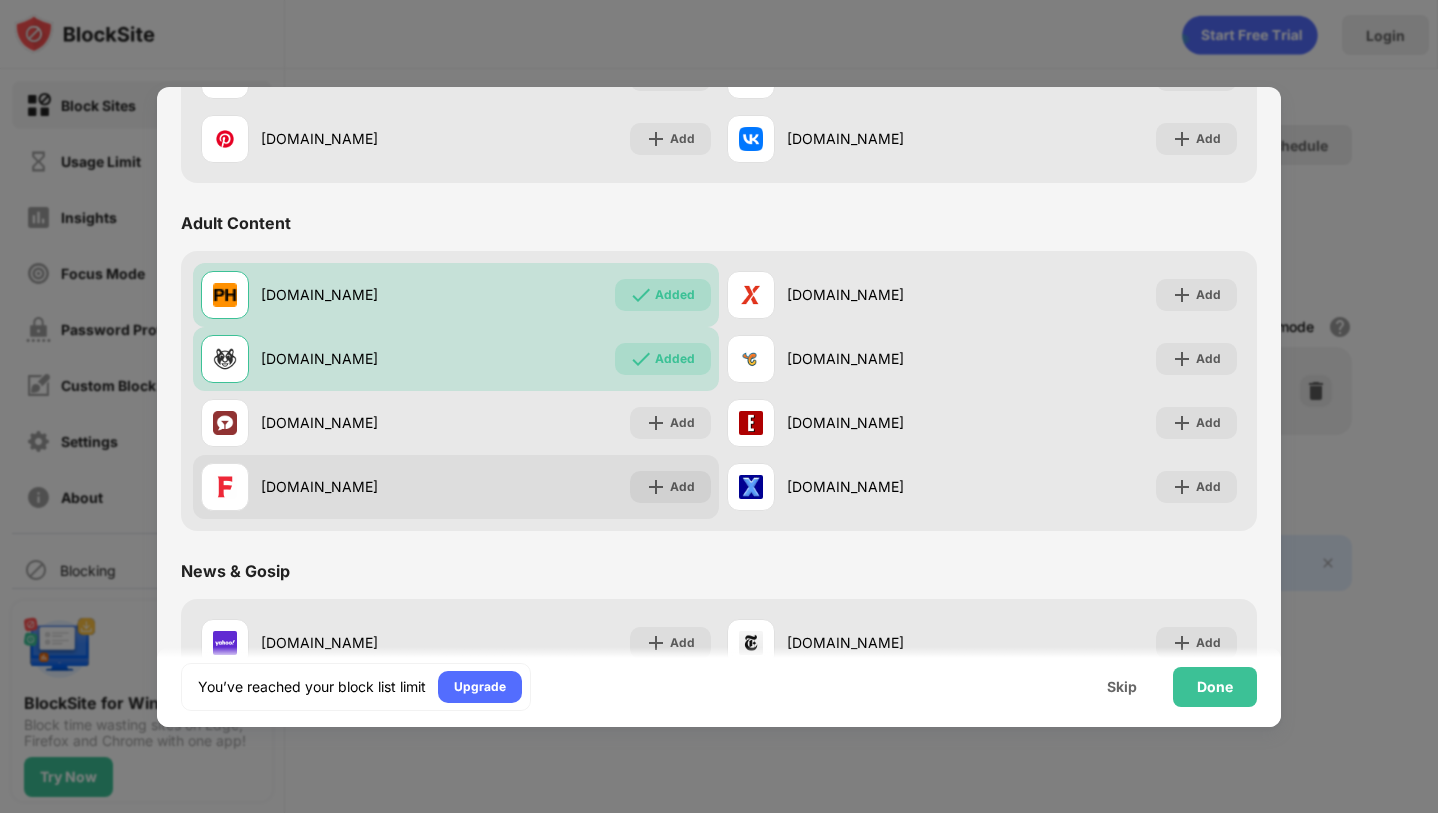 click on "[DOMAIN_NAME] Add" at bounding box center [456, 487] 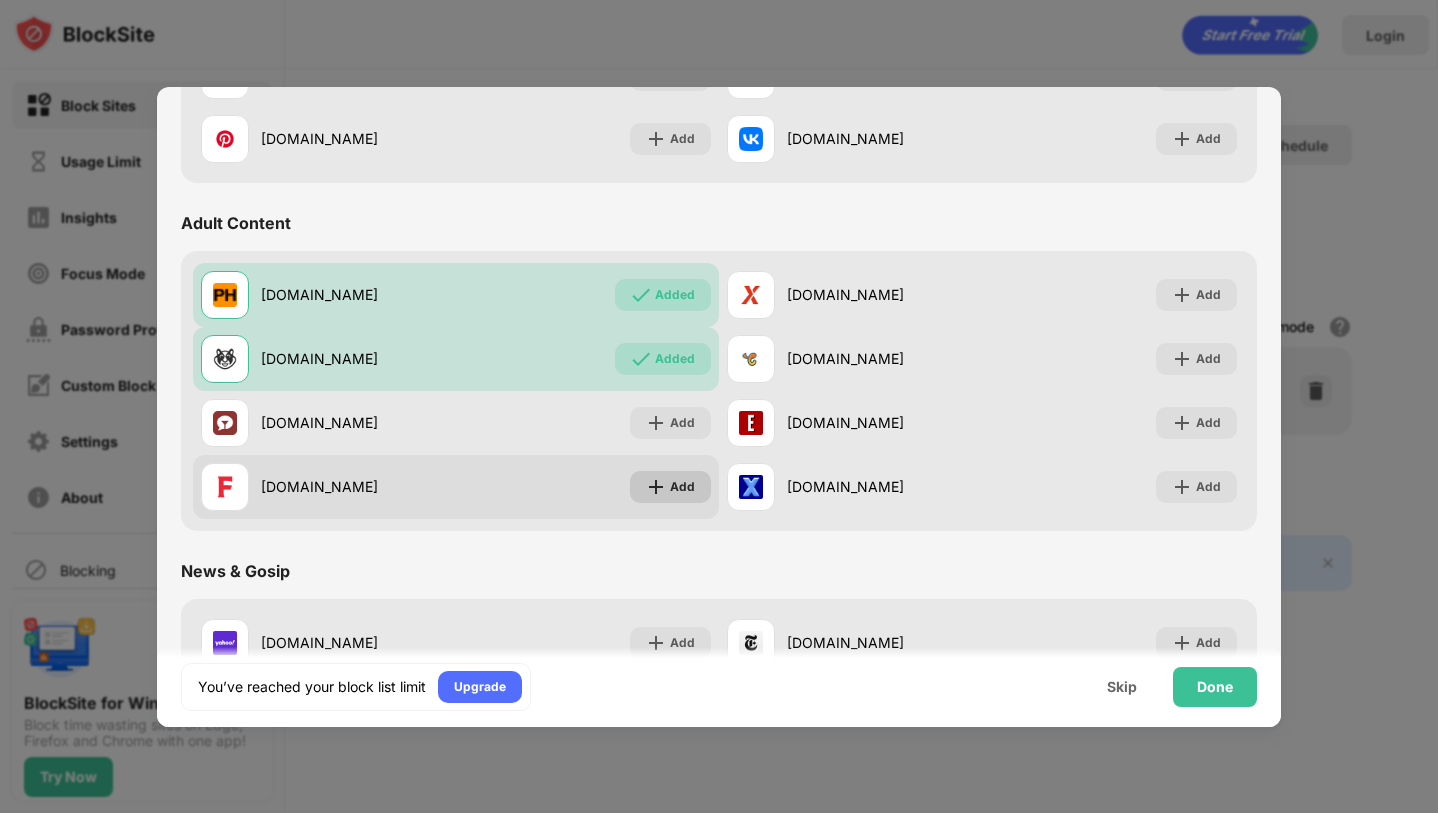 click on "Add" at bounding box center [682, 487] 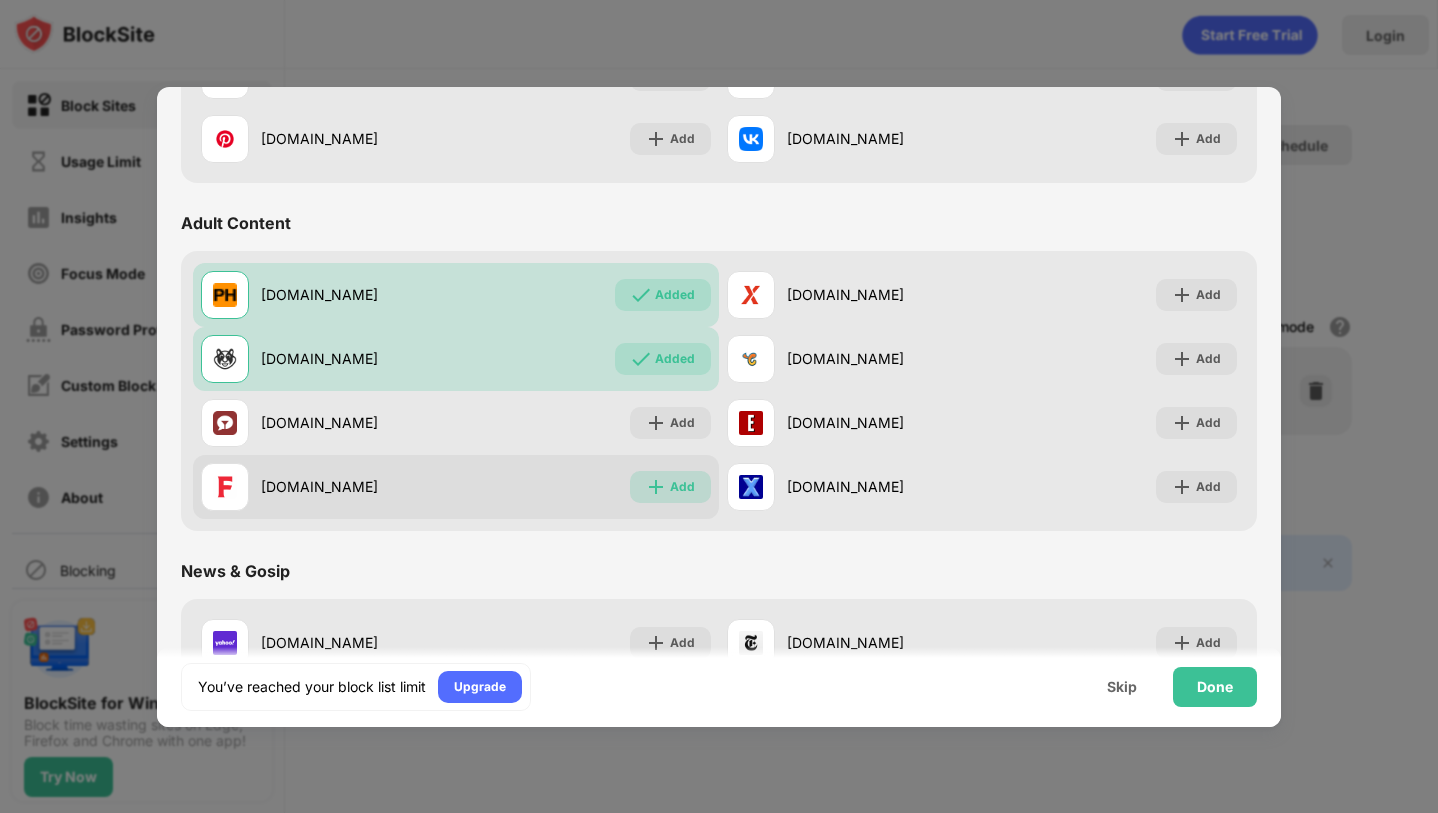 click on "Add" at bounding box center (682, 487) 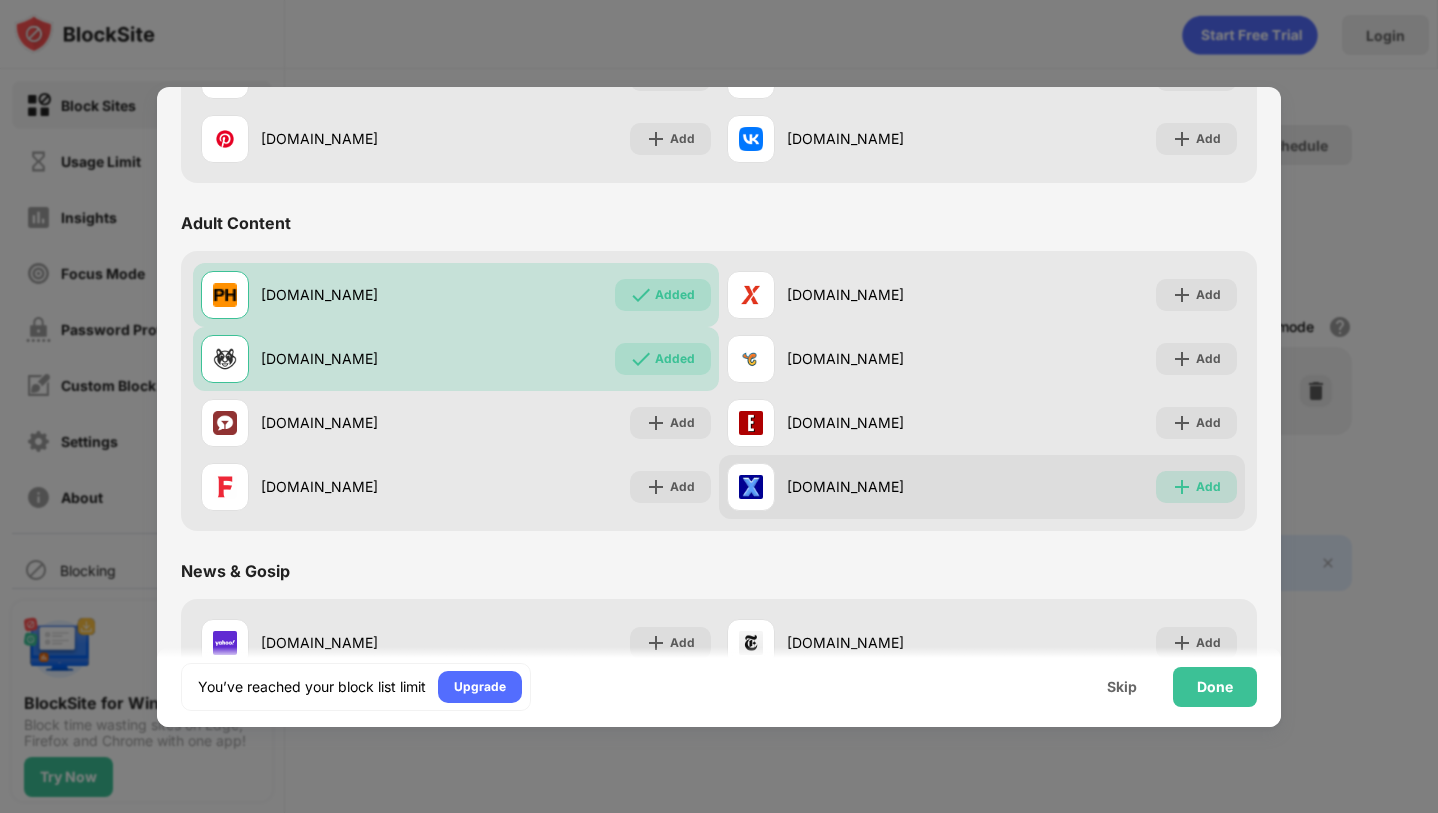 click at bounding box center (1182, 487) 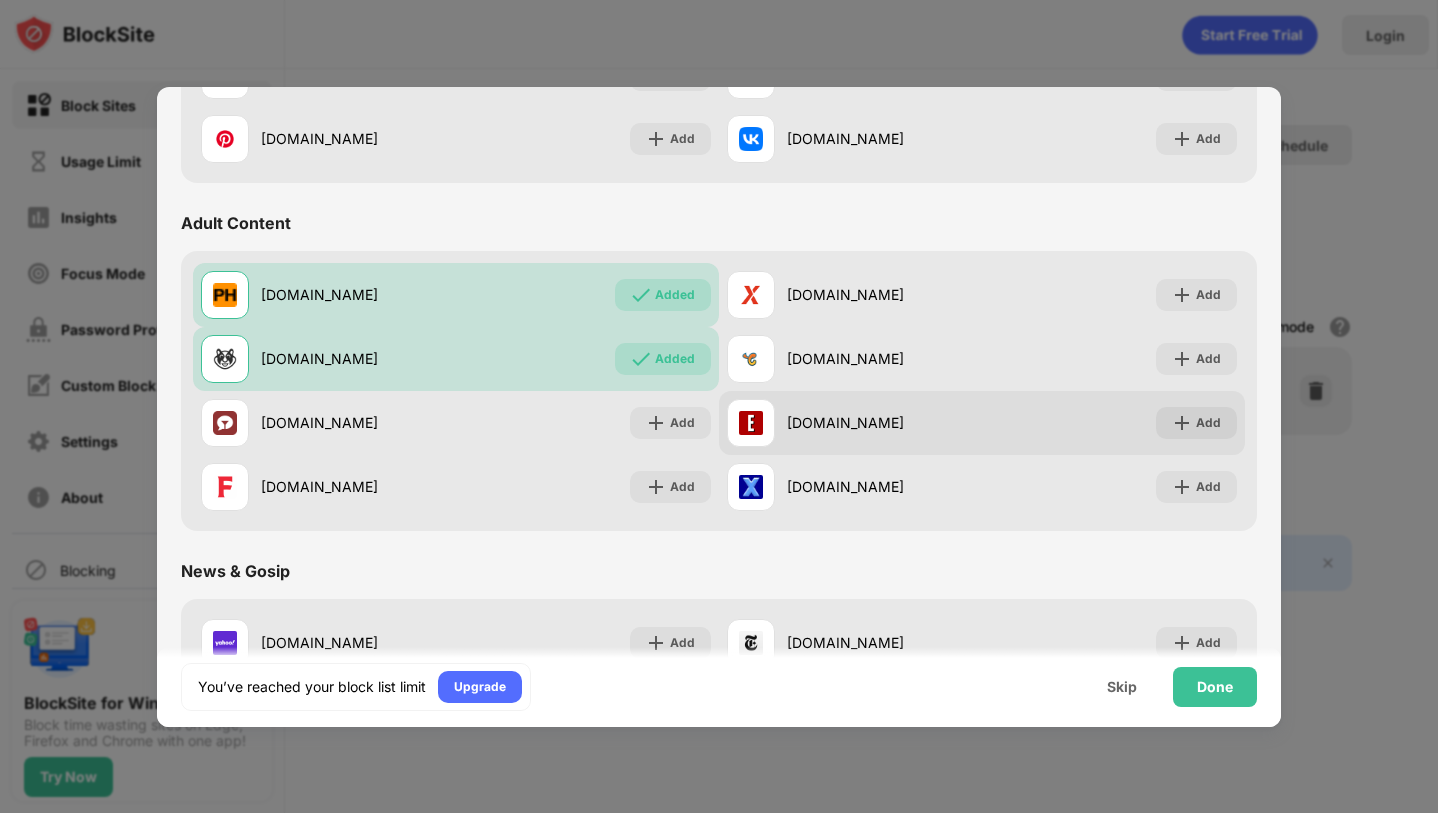 click on "[DOMAIN_NAME] Add" at bounding box center [982, 423] 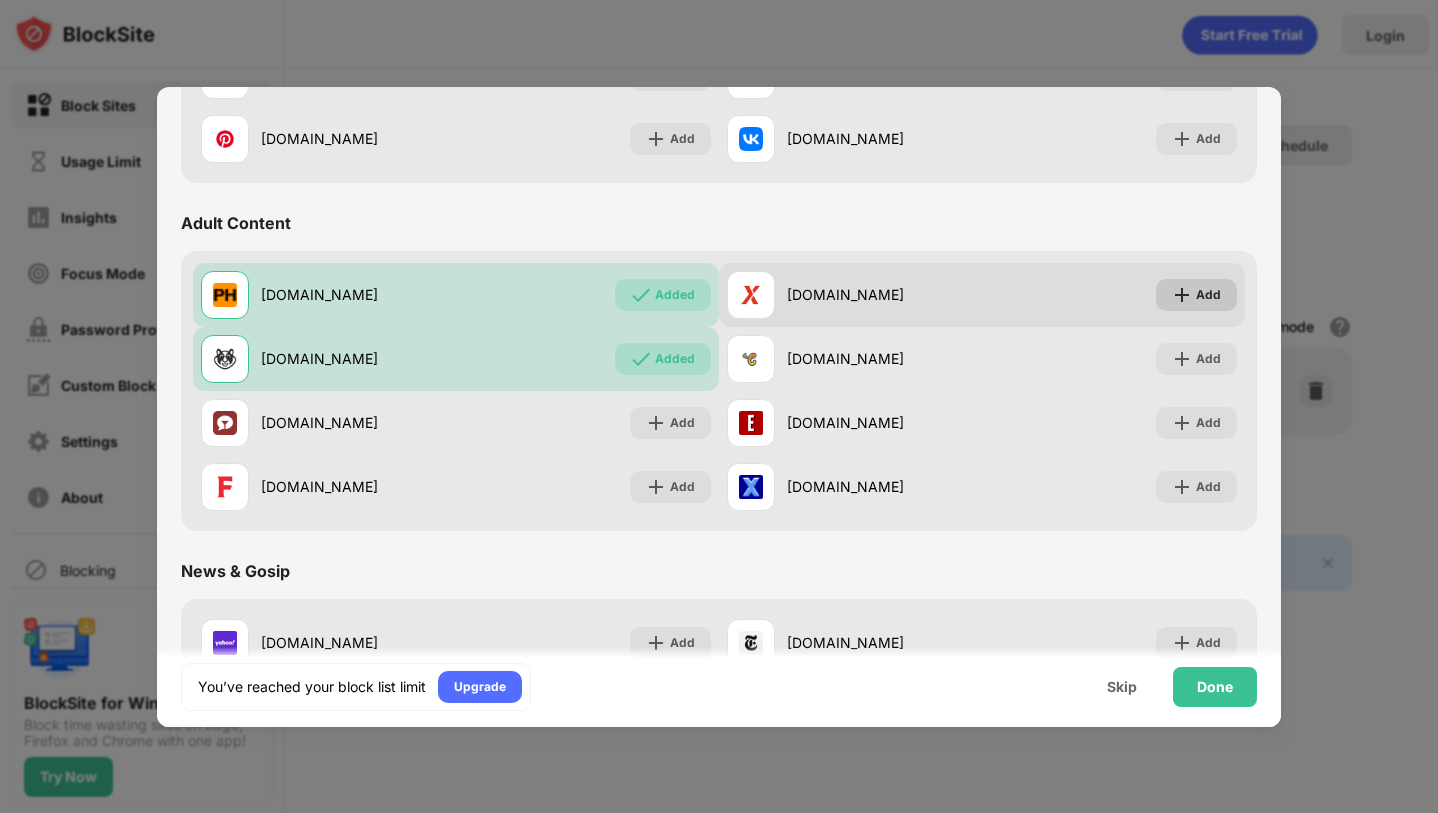 drag, startPoint x: 1189, startPoint y: 285, endPoint x: 942, endPoint y: 309, distance: 248.16325 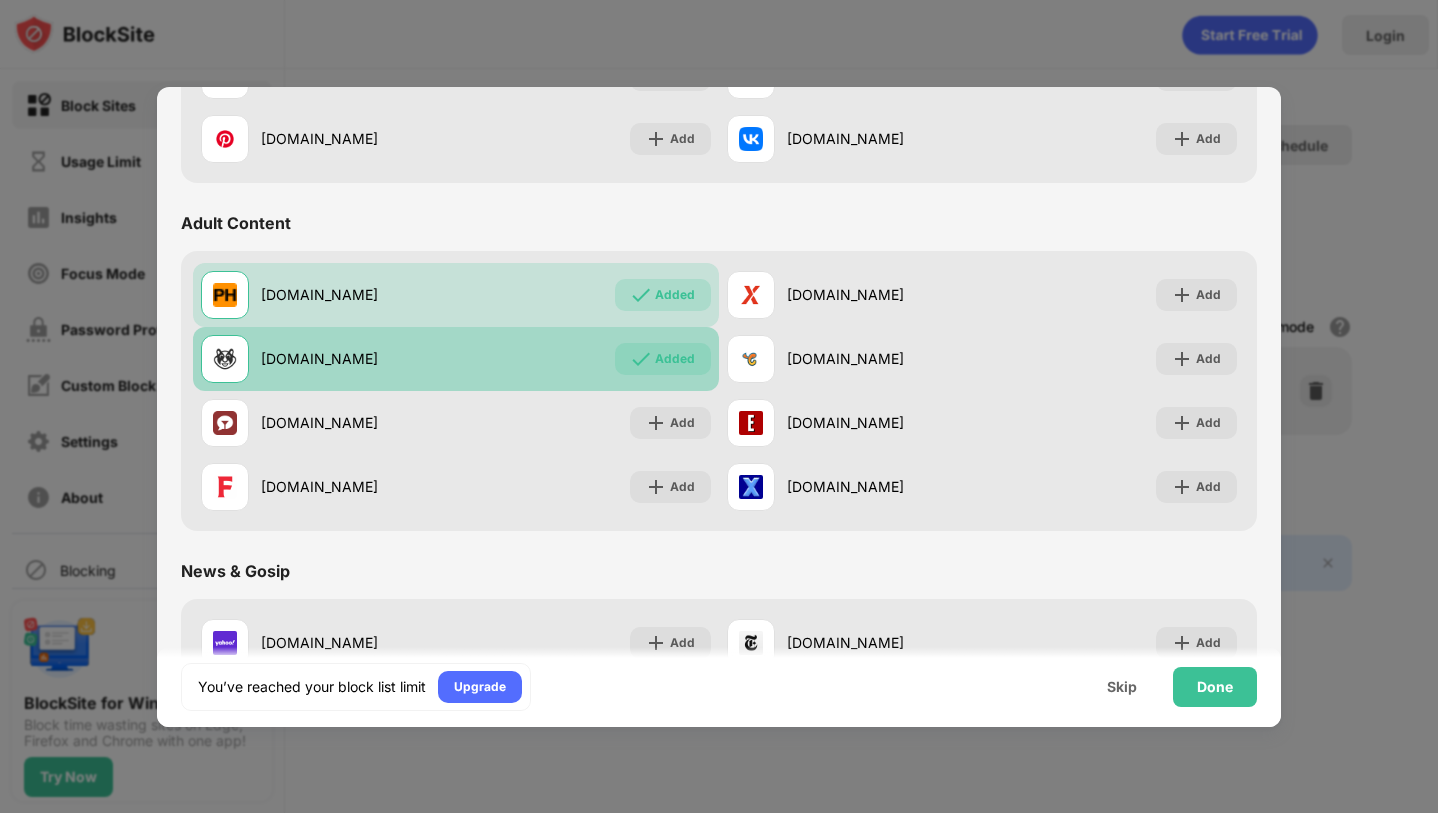 click on "[DOMAIN_NAME] Added" at bounding box center [456, 359] 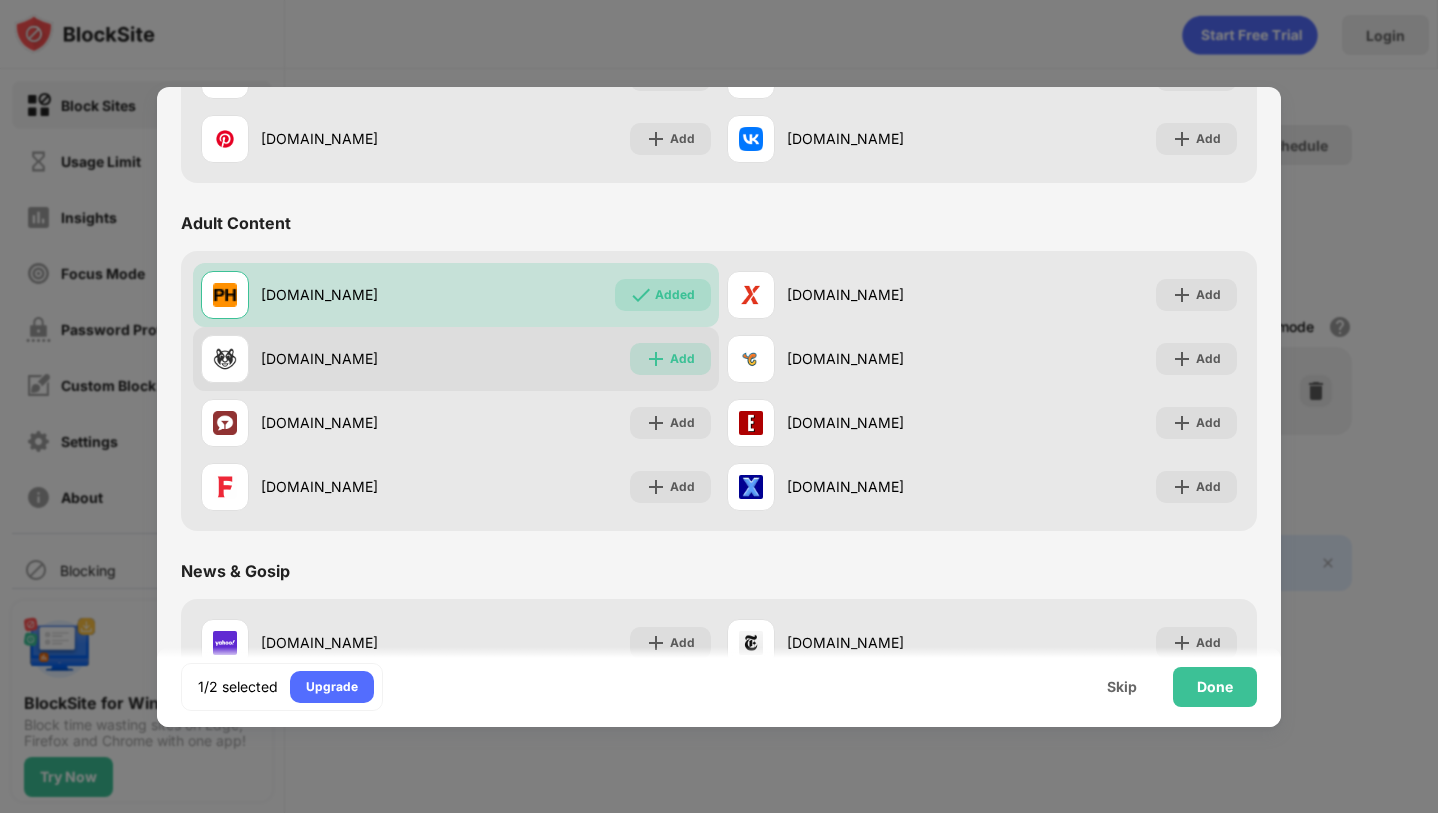 click on "Add" at bounding box center [682, 359] 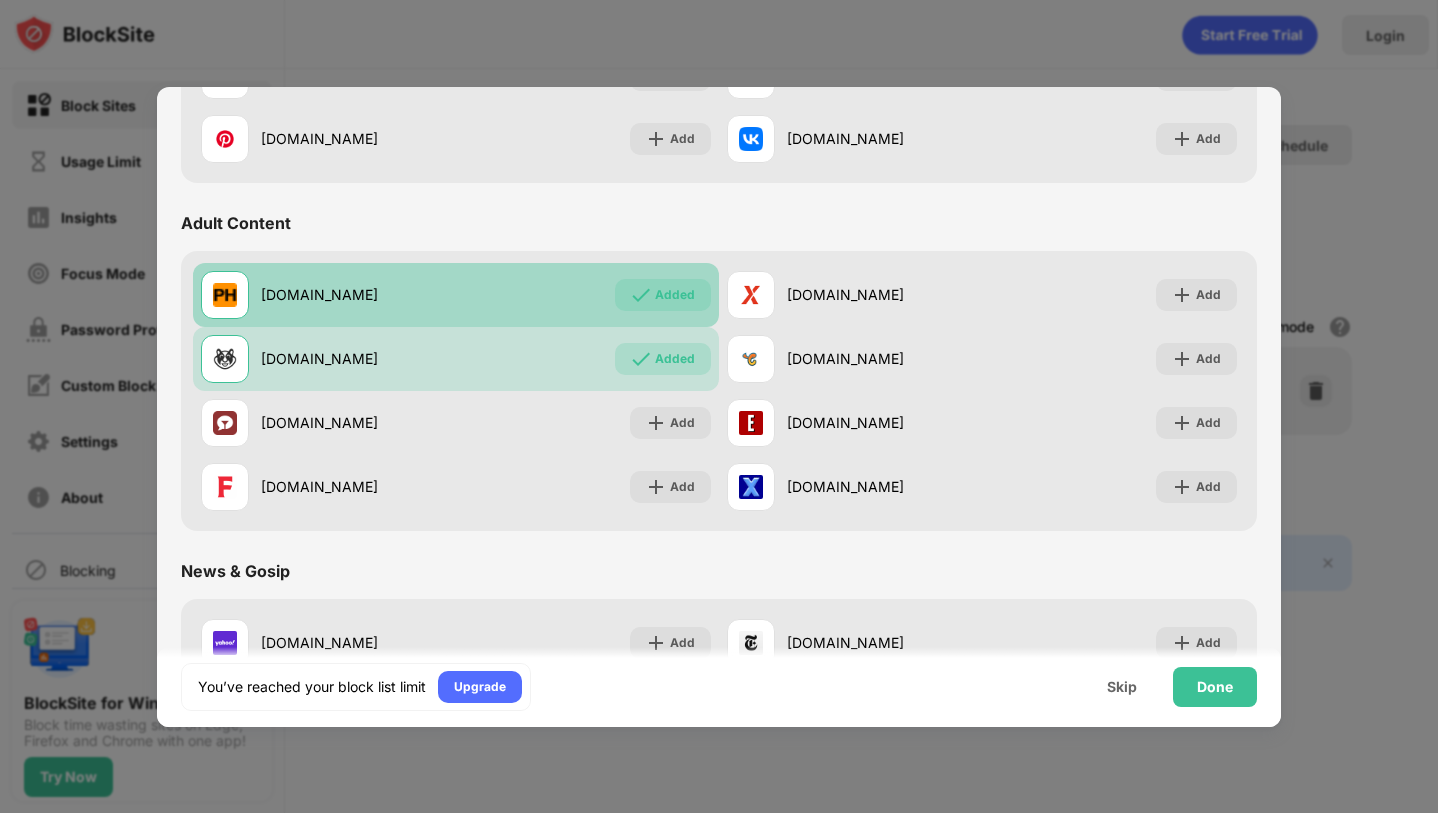 click on "Added" at bounding box center [663, 295] 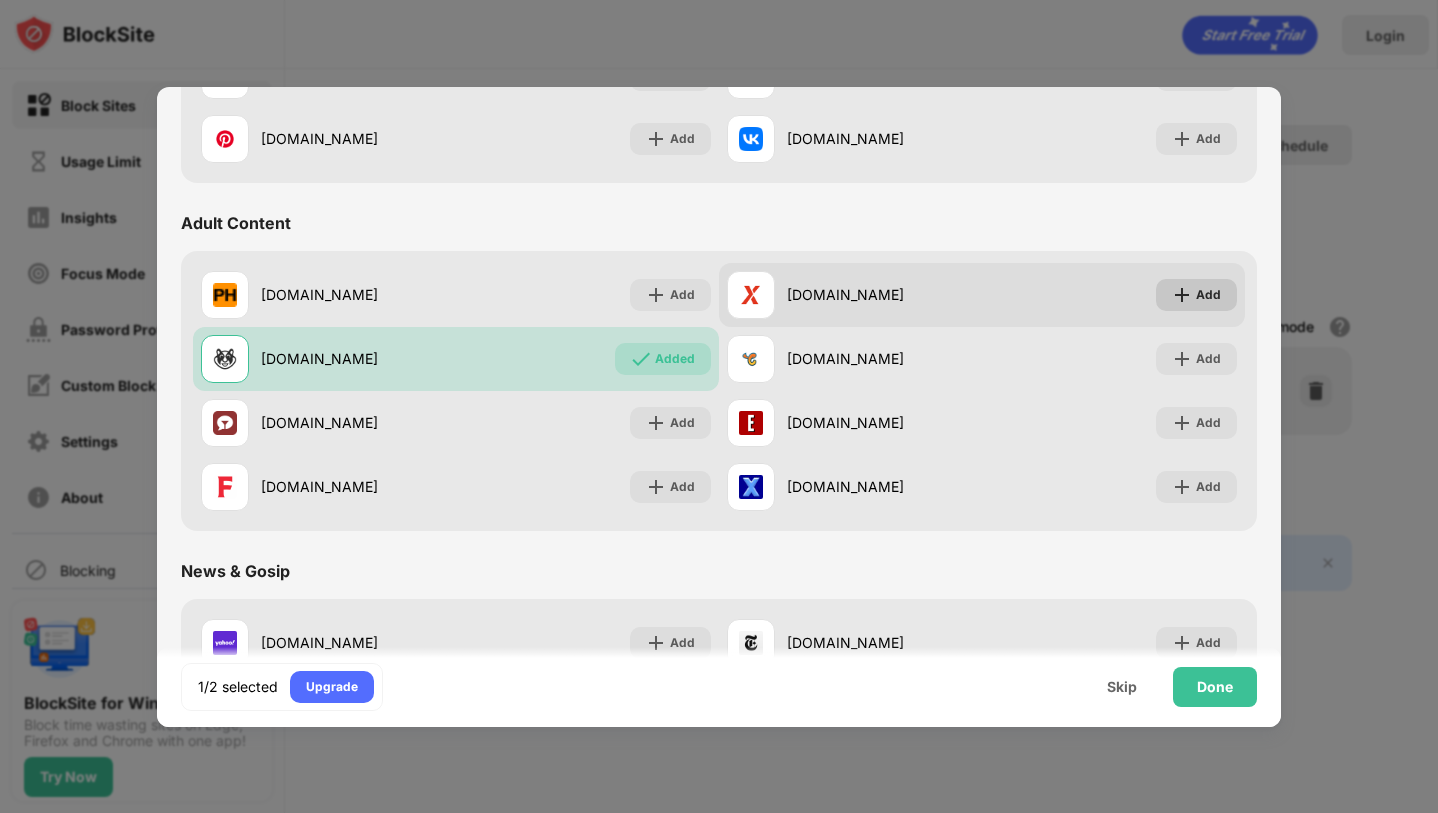 click on "Add" at bounding box center [1208, 295] 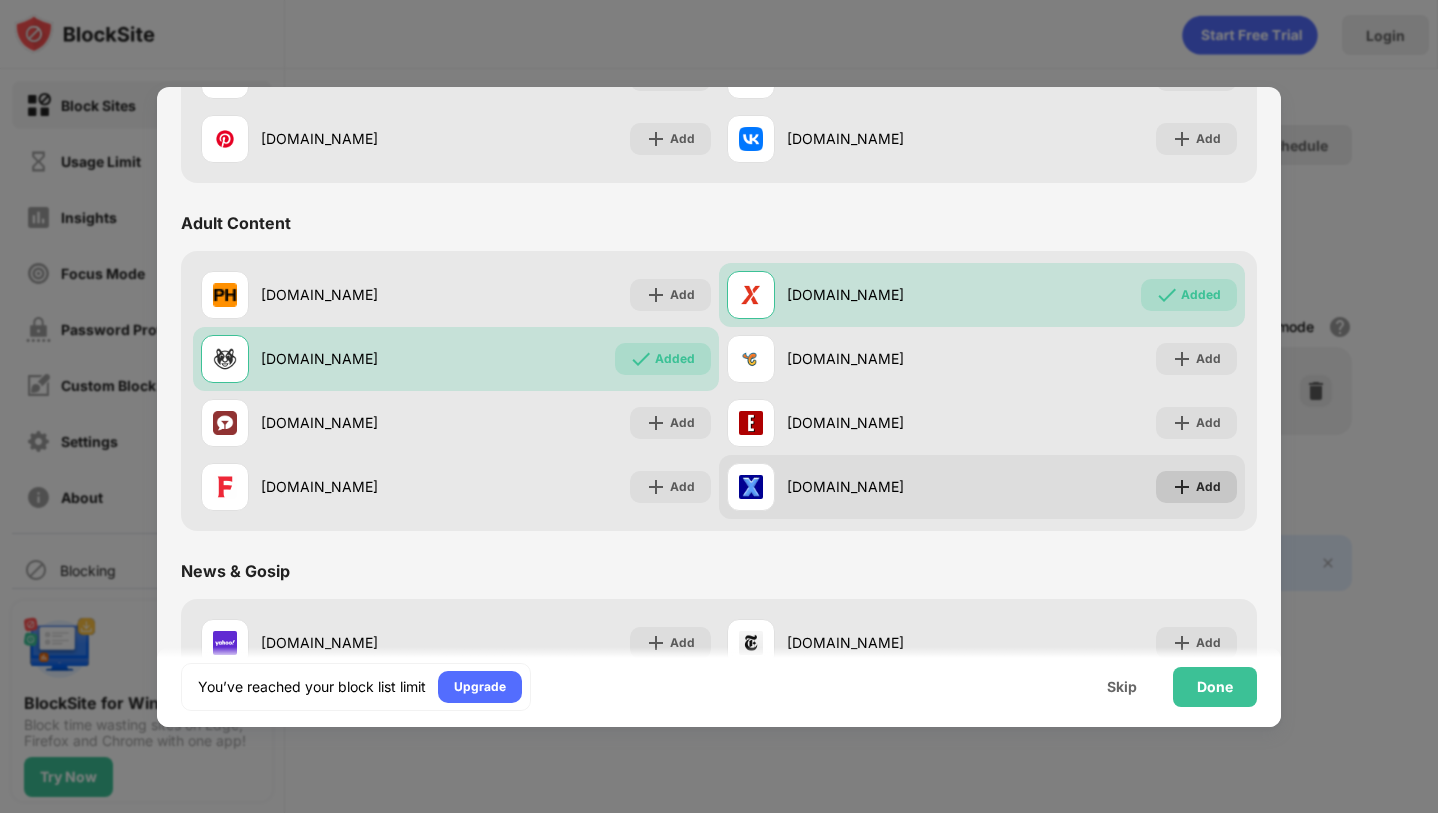 click on "Add" at bounding box center (1196, 487) 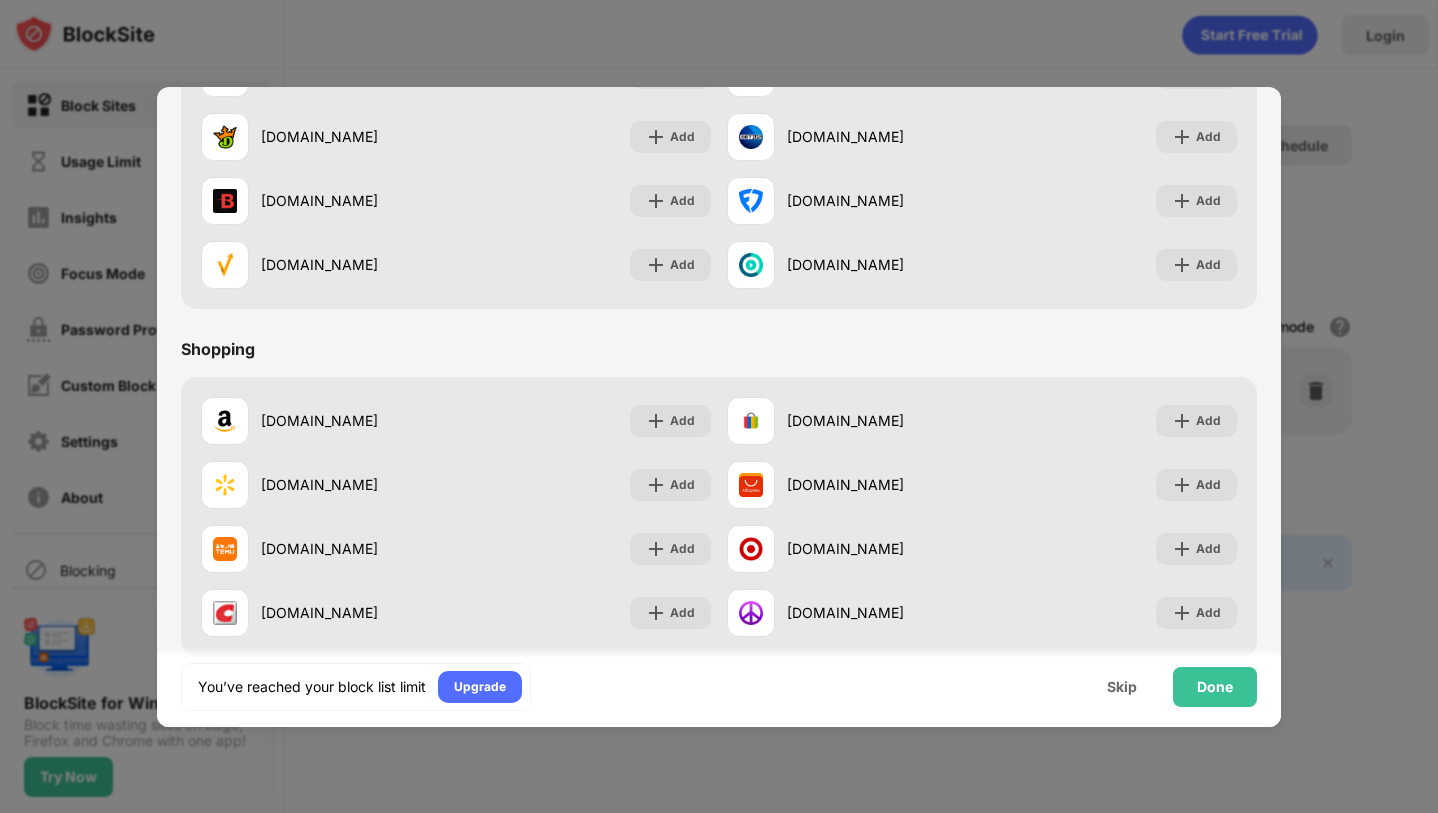 scroll, scrollTop: 2096, scrollLeft: 0, axis: vertical 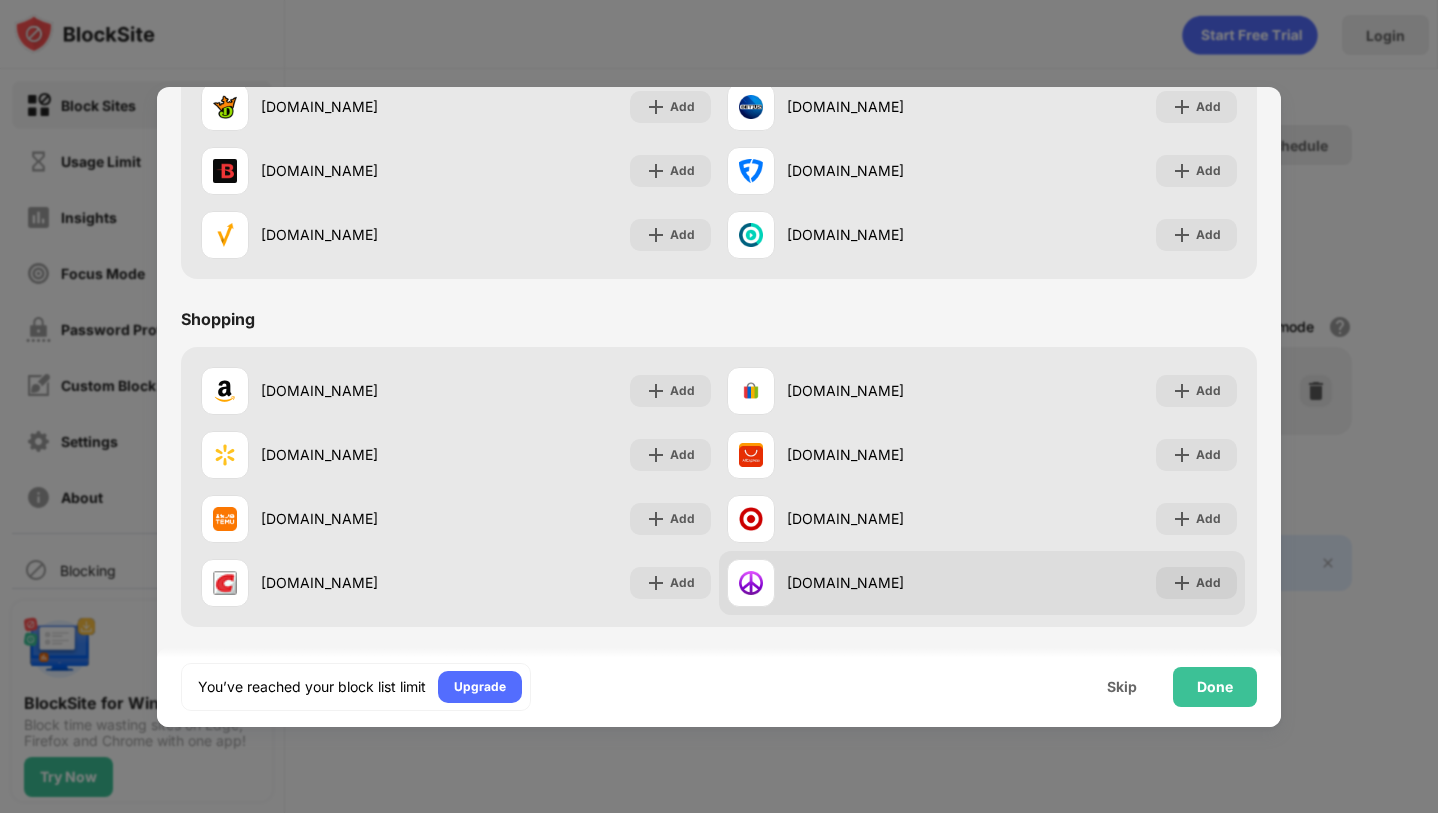 click on "[DOMAIN_NAME] Add" at bounding box center (982, 583) 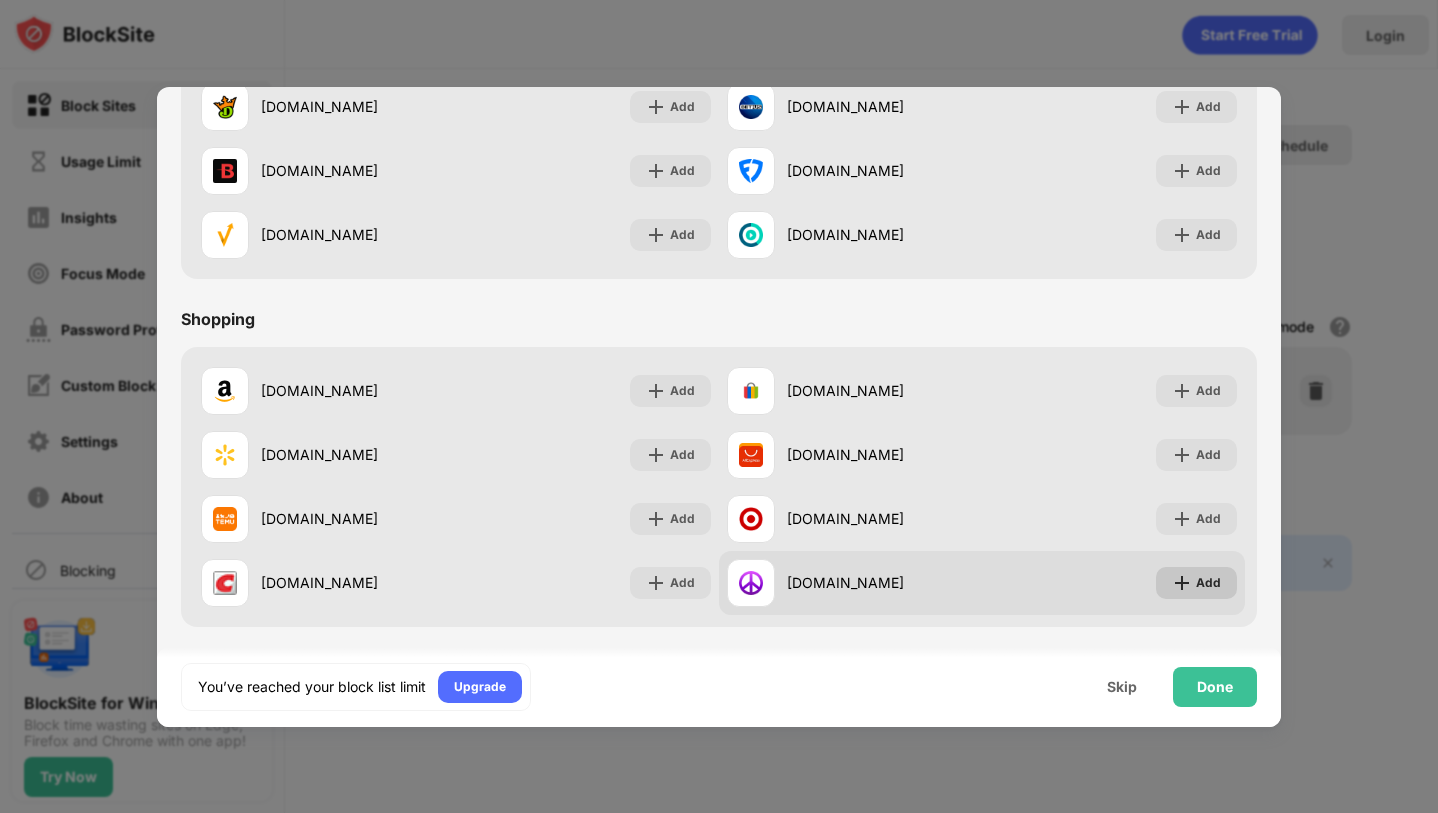 click on "Add" at bounding box center (1196, 583) 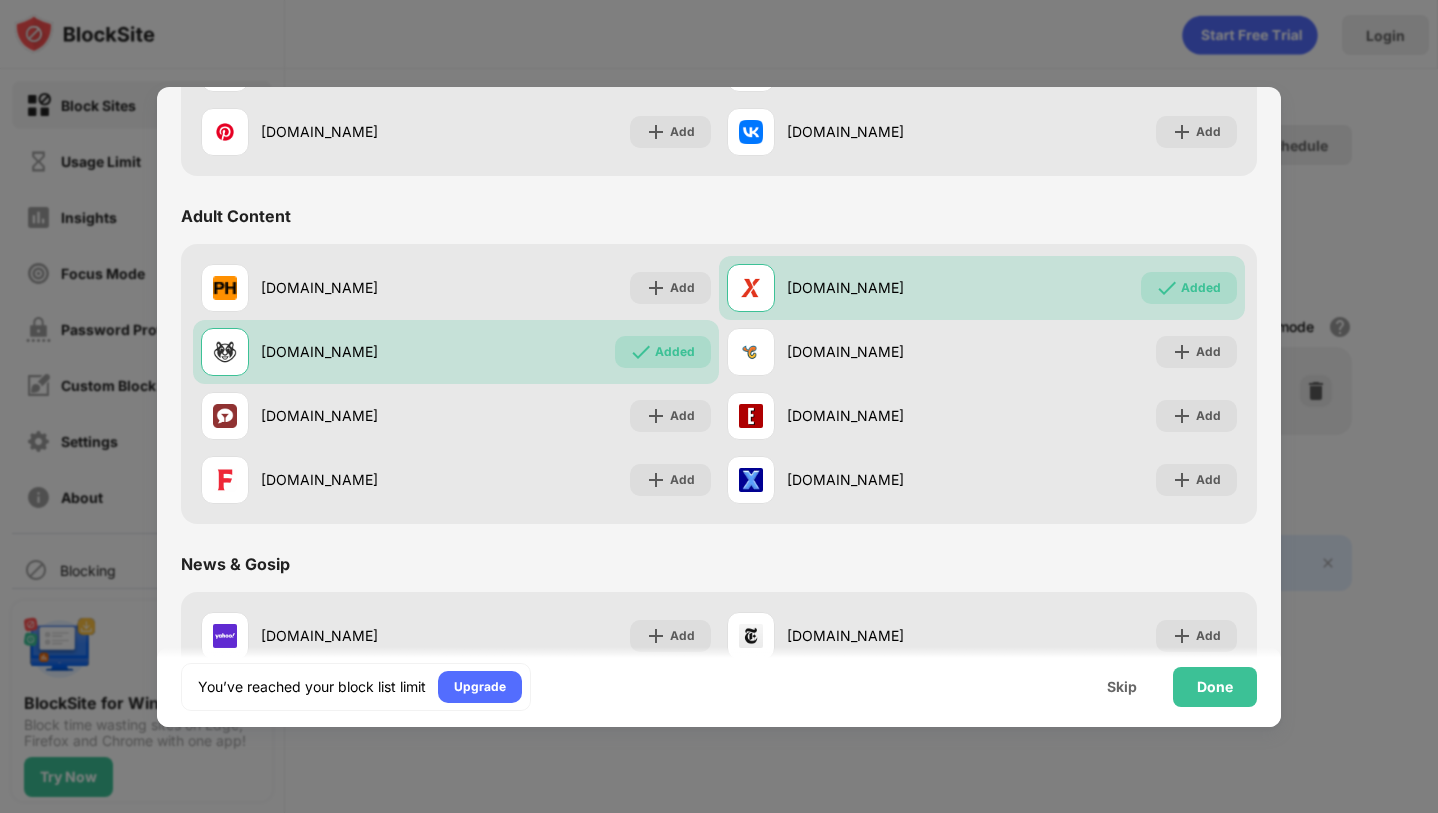 scroll, scrollTop: 900, scrollLeft: 0, axis: vertical 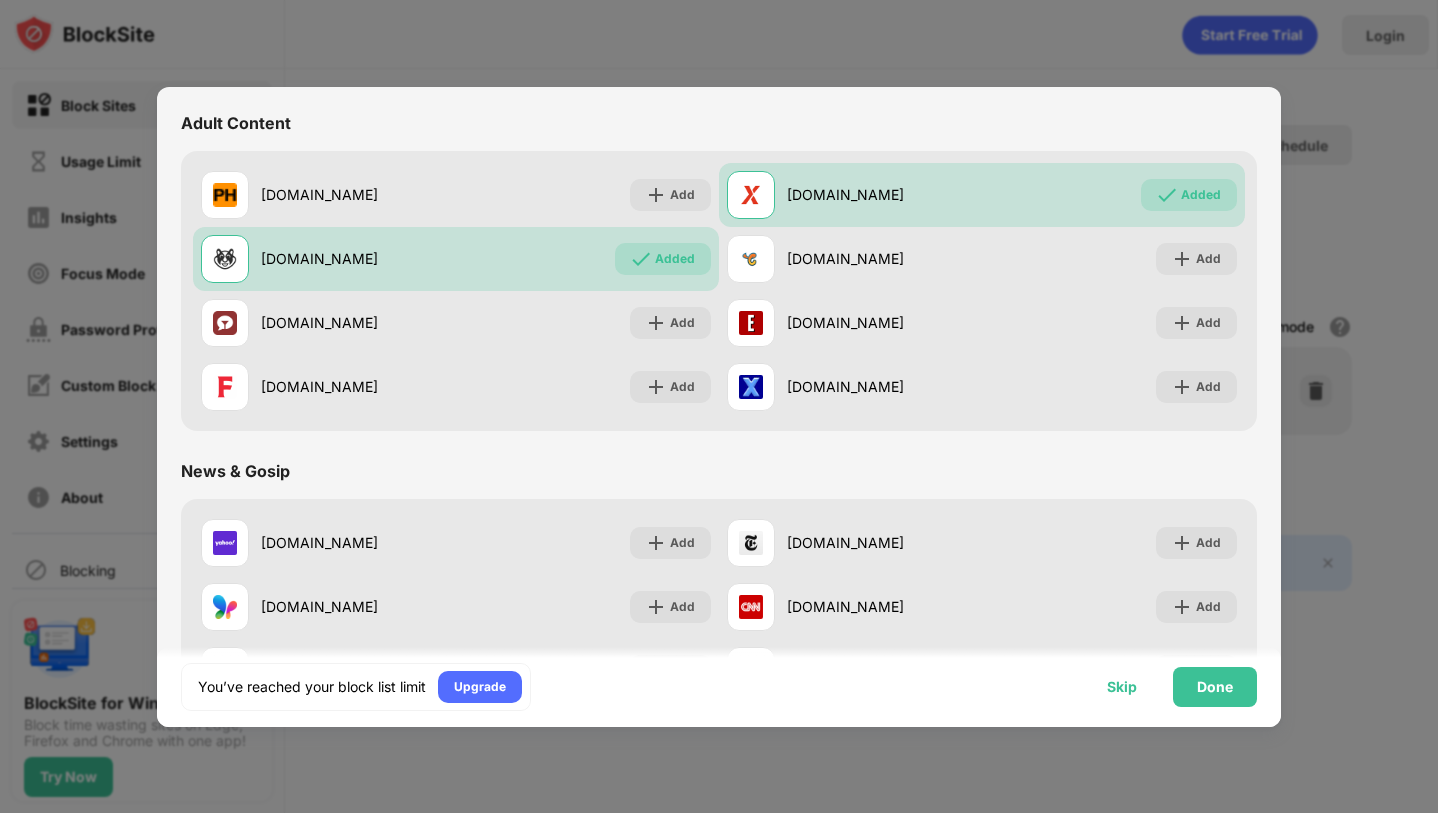 click on "Skip" at bounding box center (1122, 687) 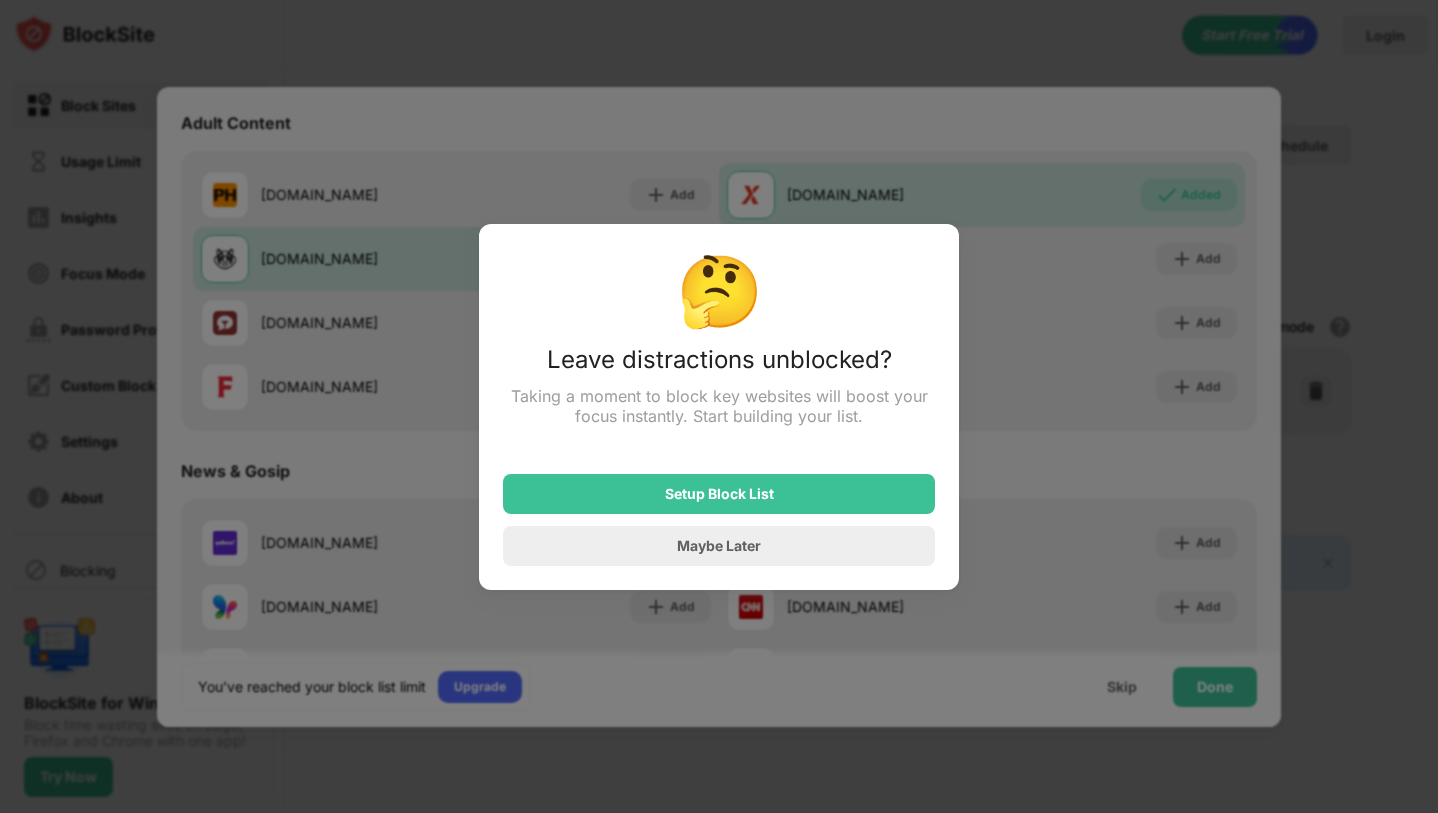 drag, startPoint x: 667, startPoint y: 367, endPoint x: 789, endPoint y: 410, distance: 129.3561 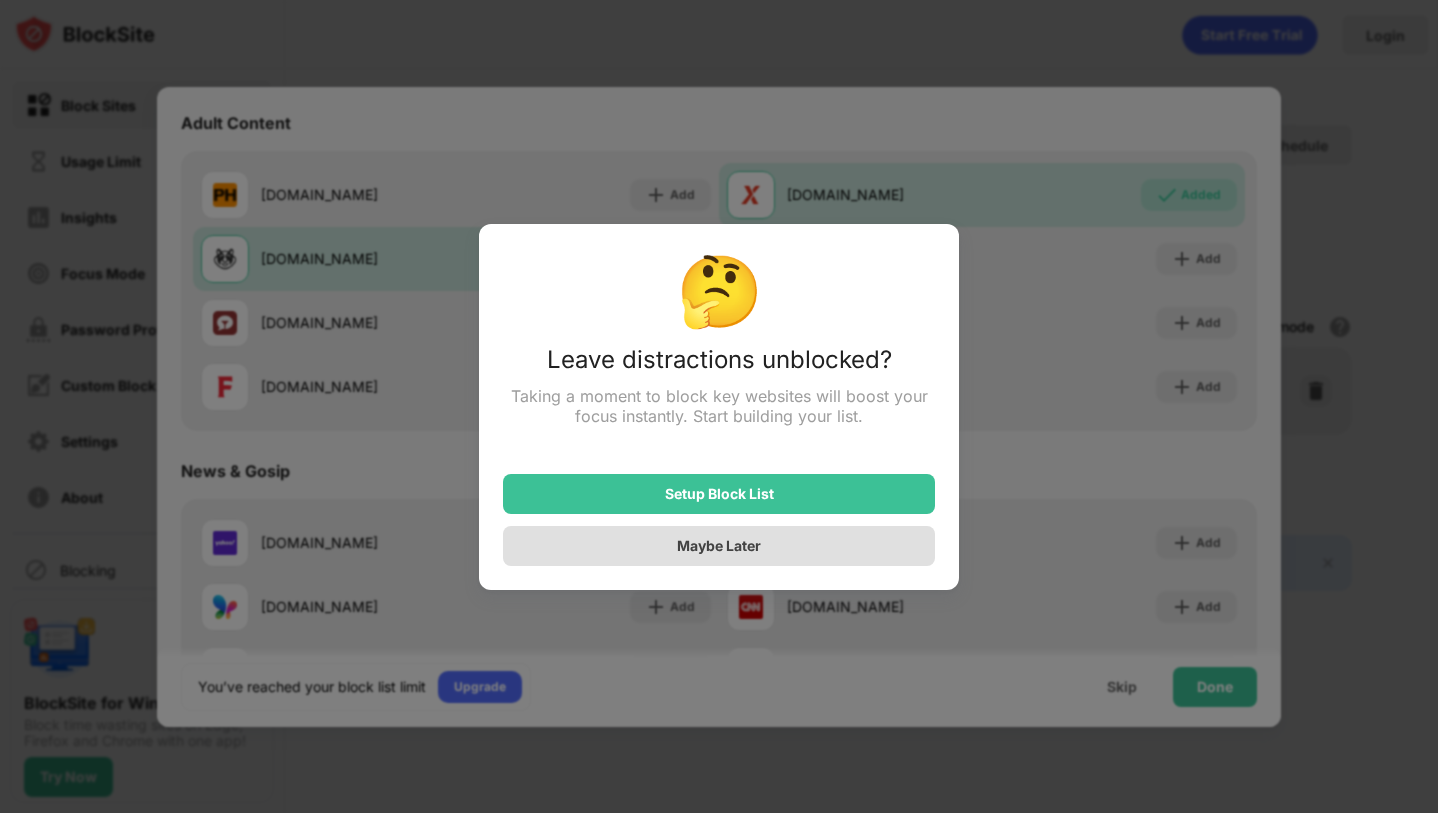 click on "Maybe Later" at bounding box center [719, 546] 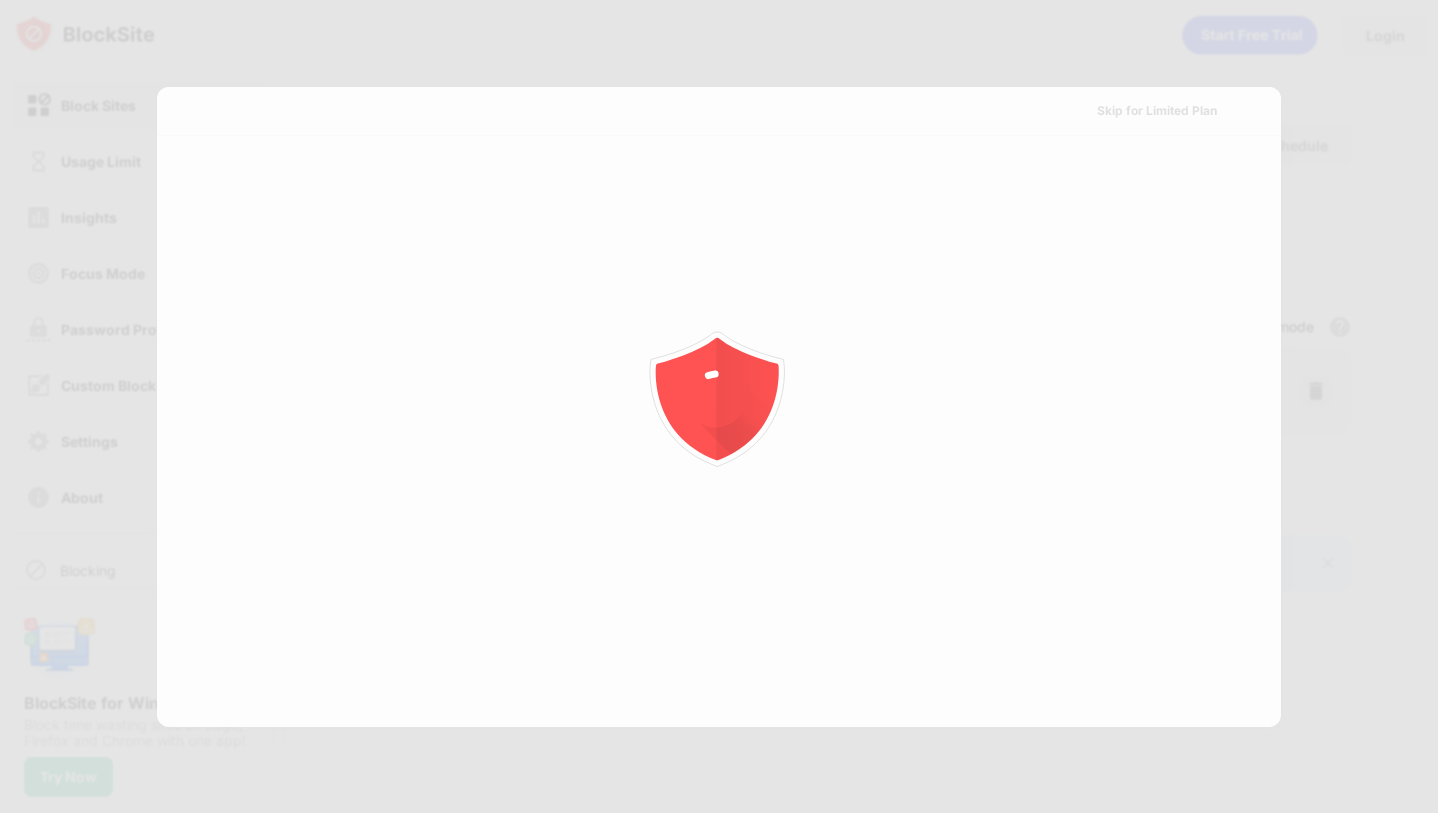 scroll, scrollTop: 0, scrollLeft: 0, axis: both 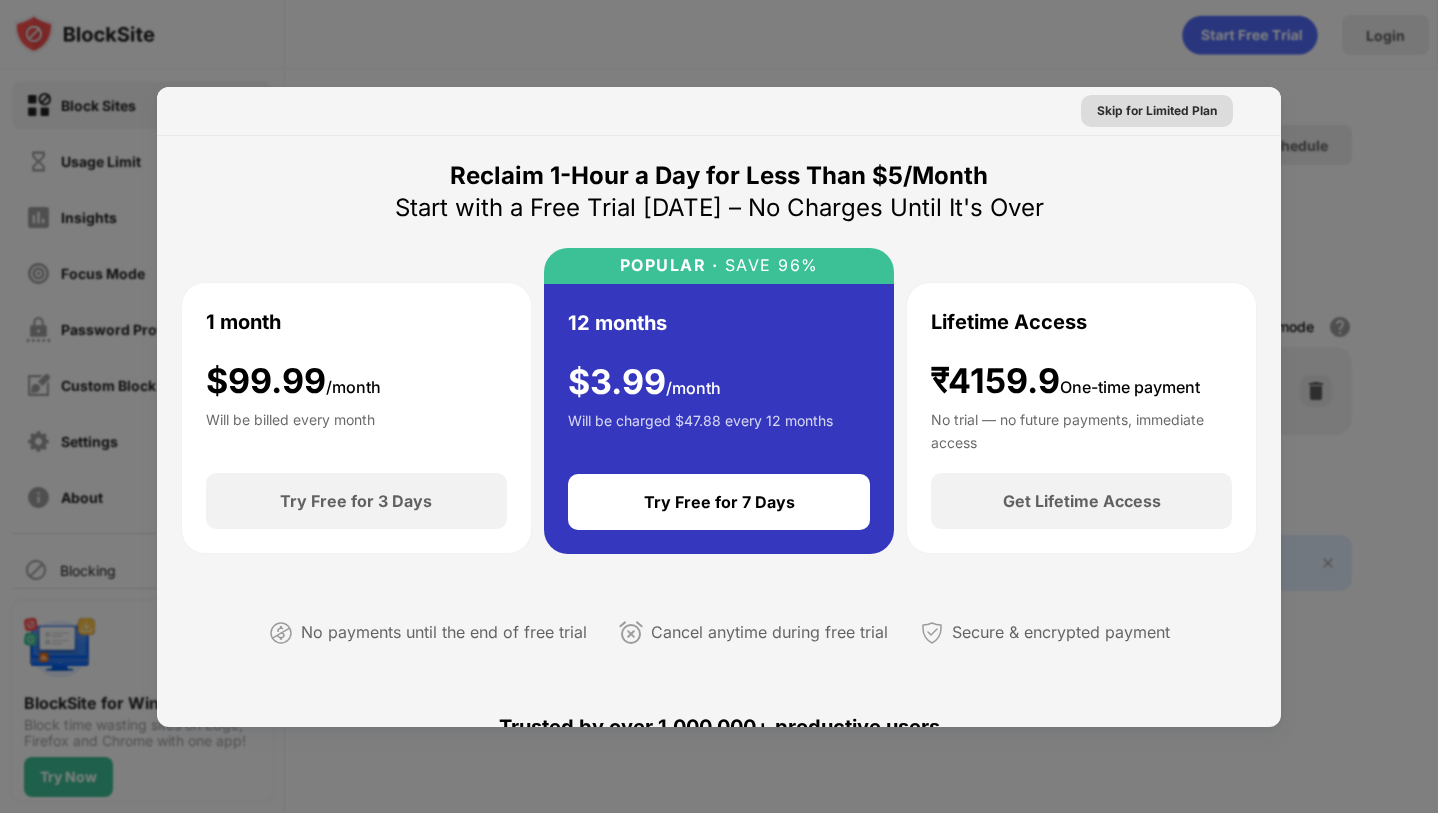 click on "Skip for Limited Plan" at bounding box center (1157, 111) 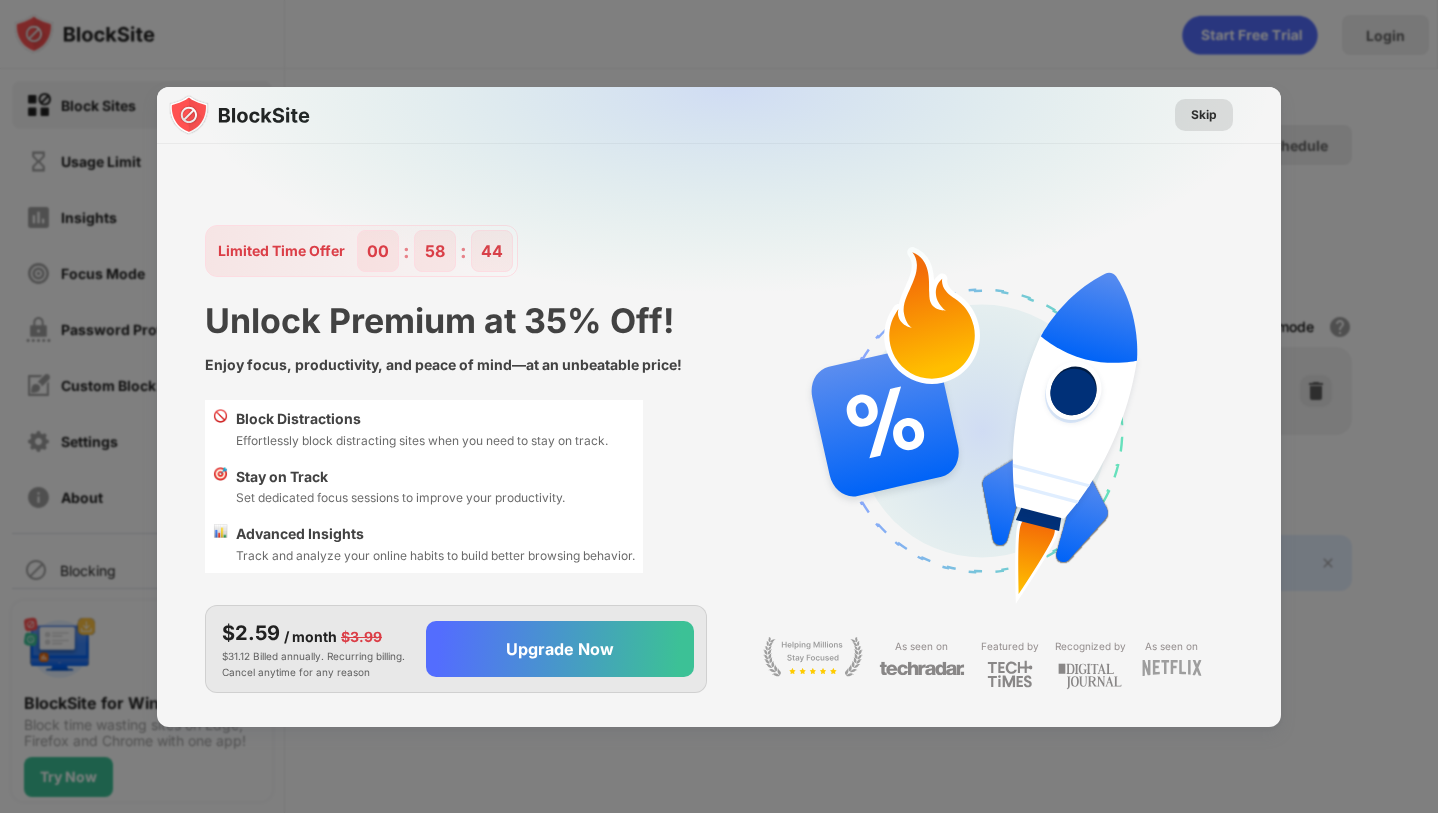 click on "Skip" at bounding box center (1204, 115) 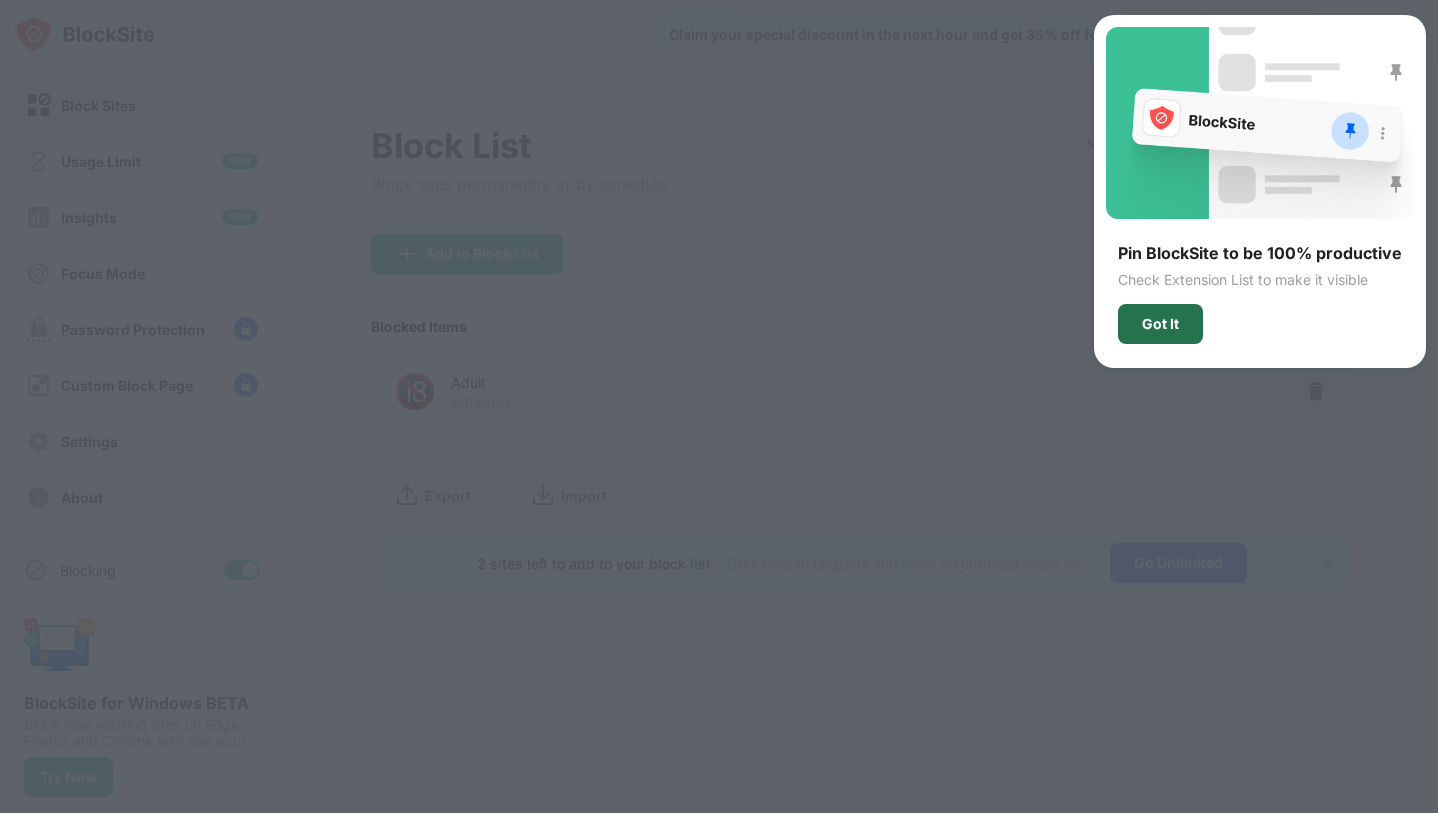 click on "Got It" at bounding box center [1160, 324] 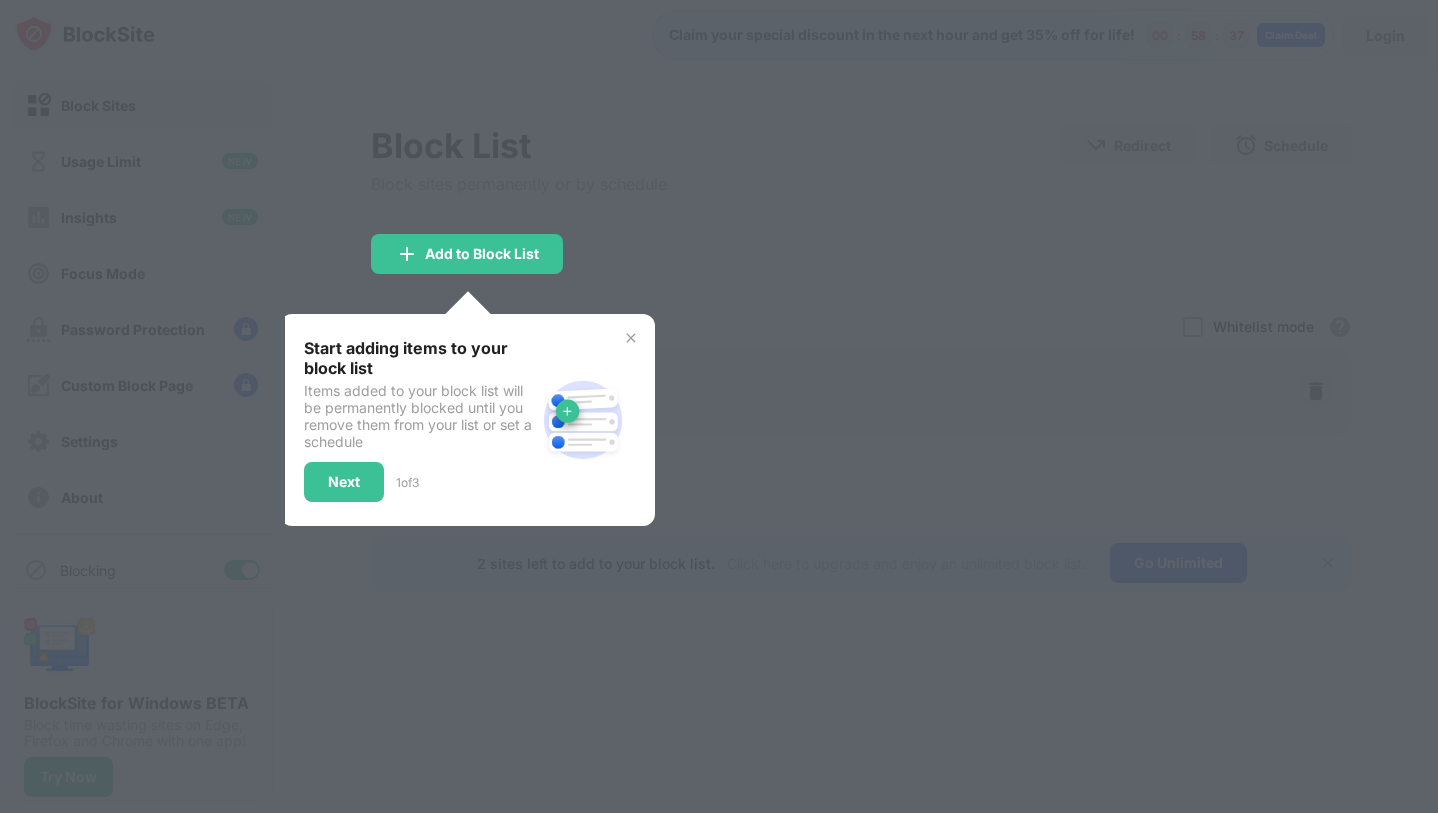 click at bounding box center [719, 406] 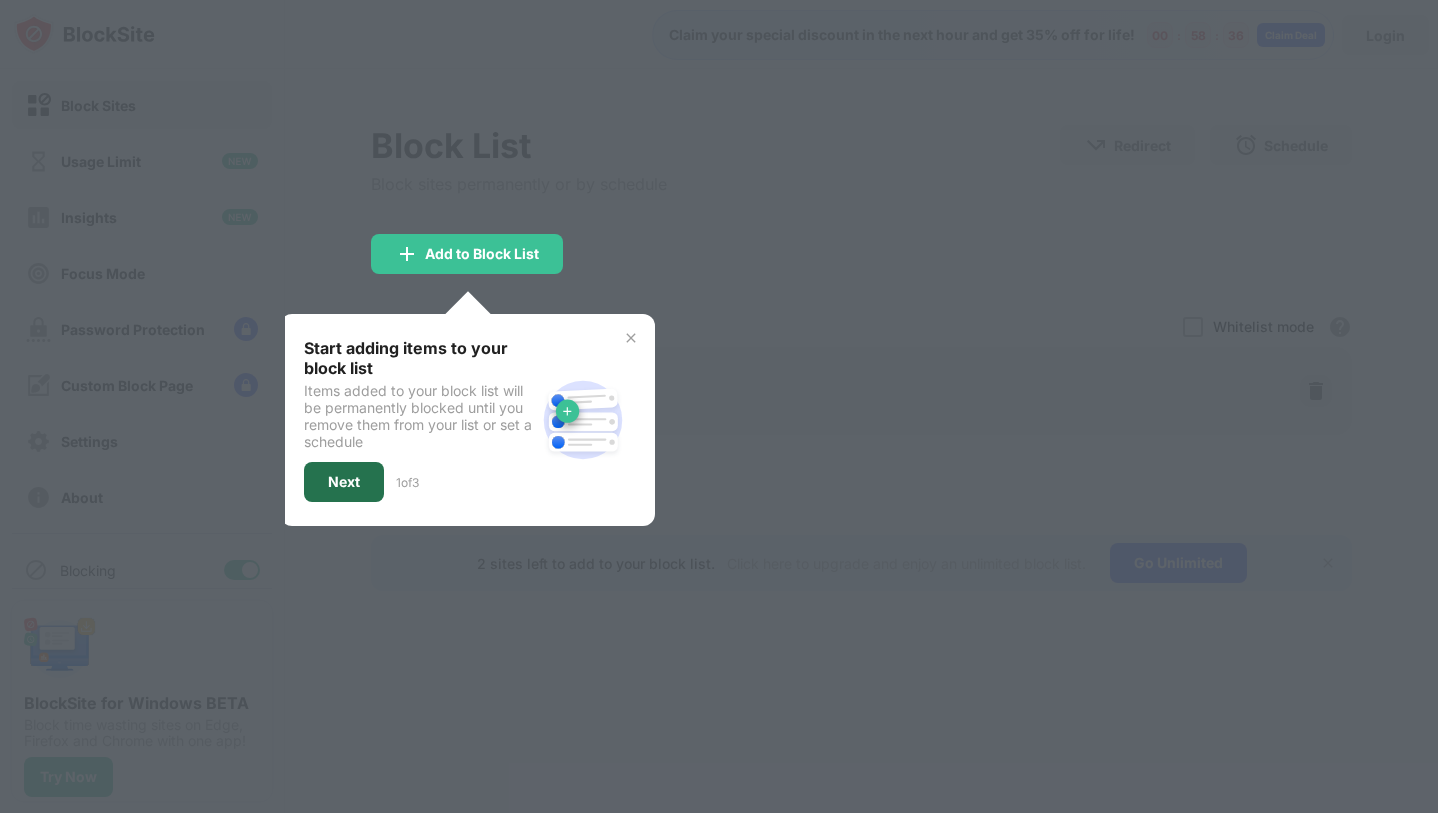 click on "Next" at bounding box center [344, 482] 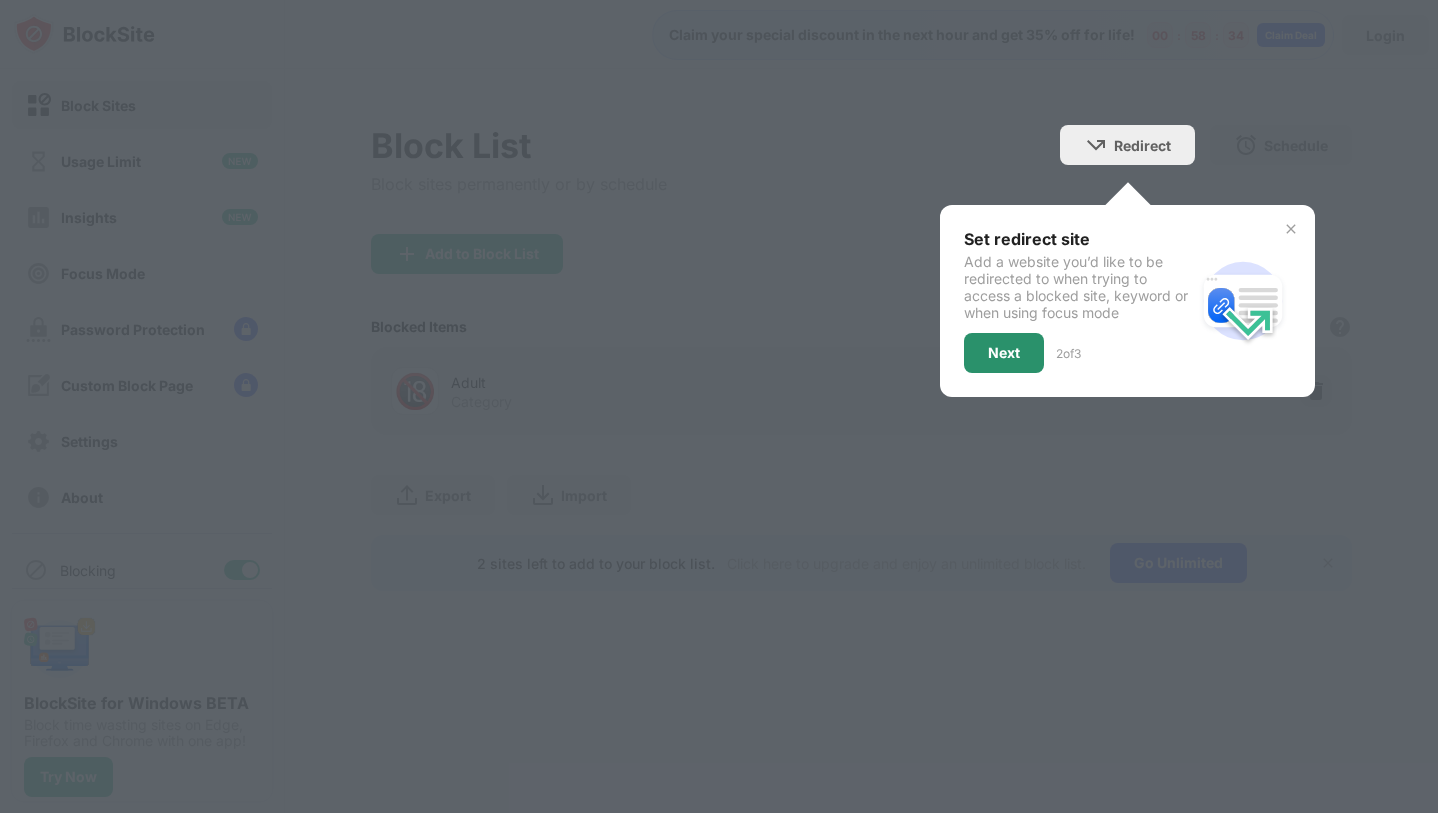 click on "Next" at bounding box center (1004, 353) 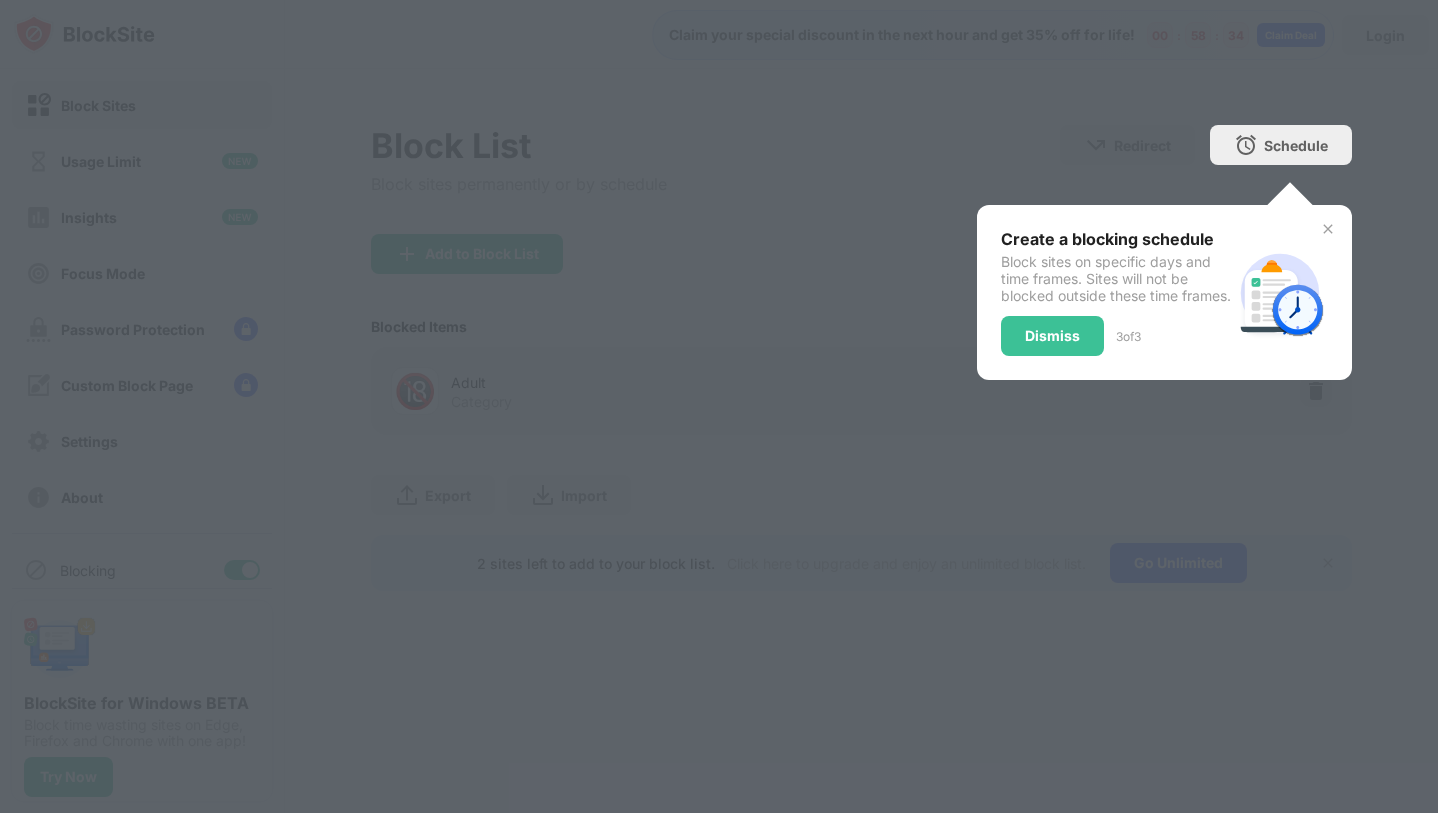 click on "Create a blocking schedule Block sites on specific days and time frames. Sites will not be blocked outside these time frames. Dismiss 3  of  3" at bounding box center (1164, 292) 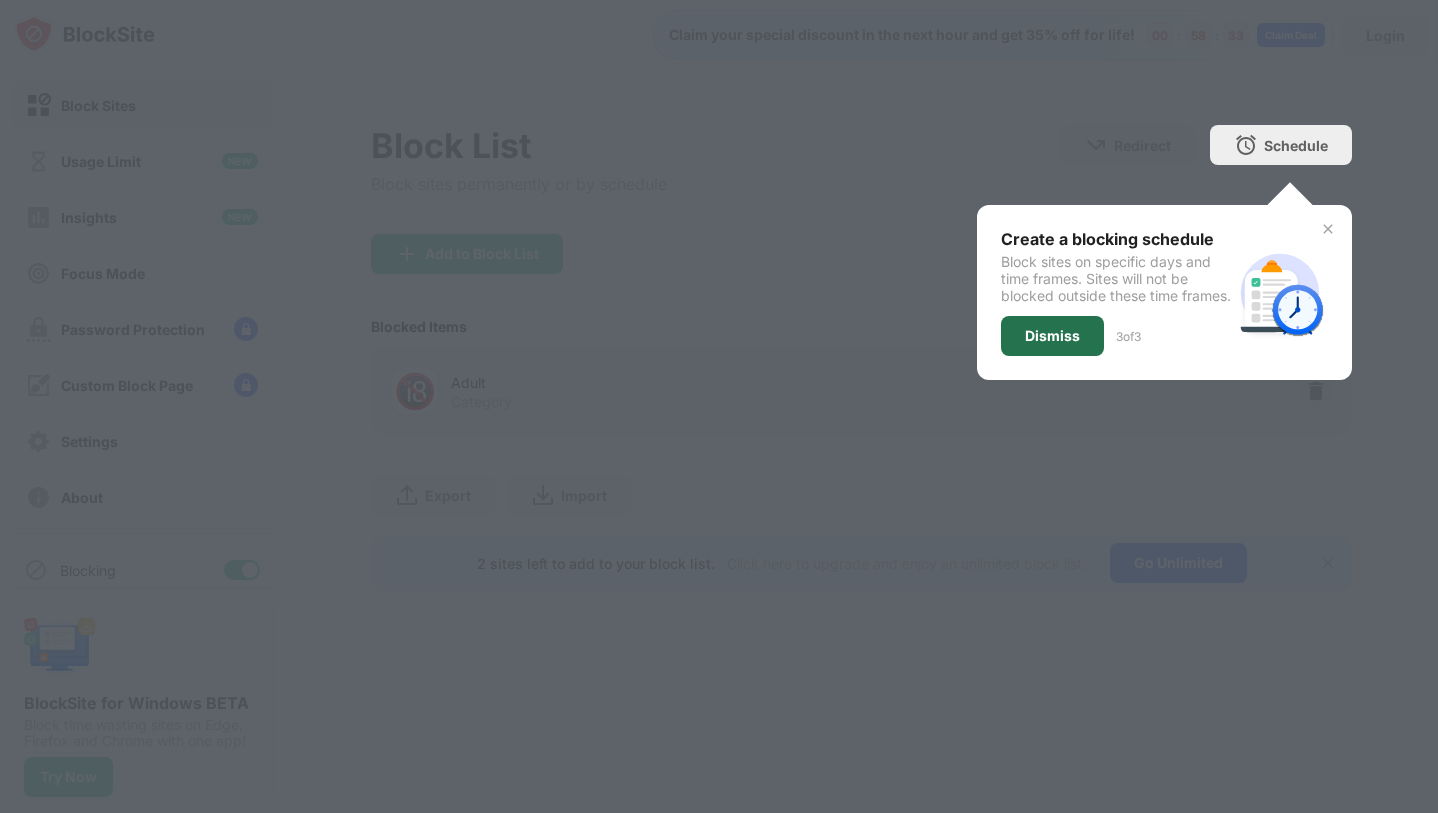 click on "Dismiss" at bounding box center (1052, 336) 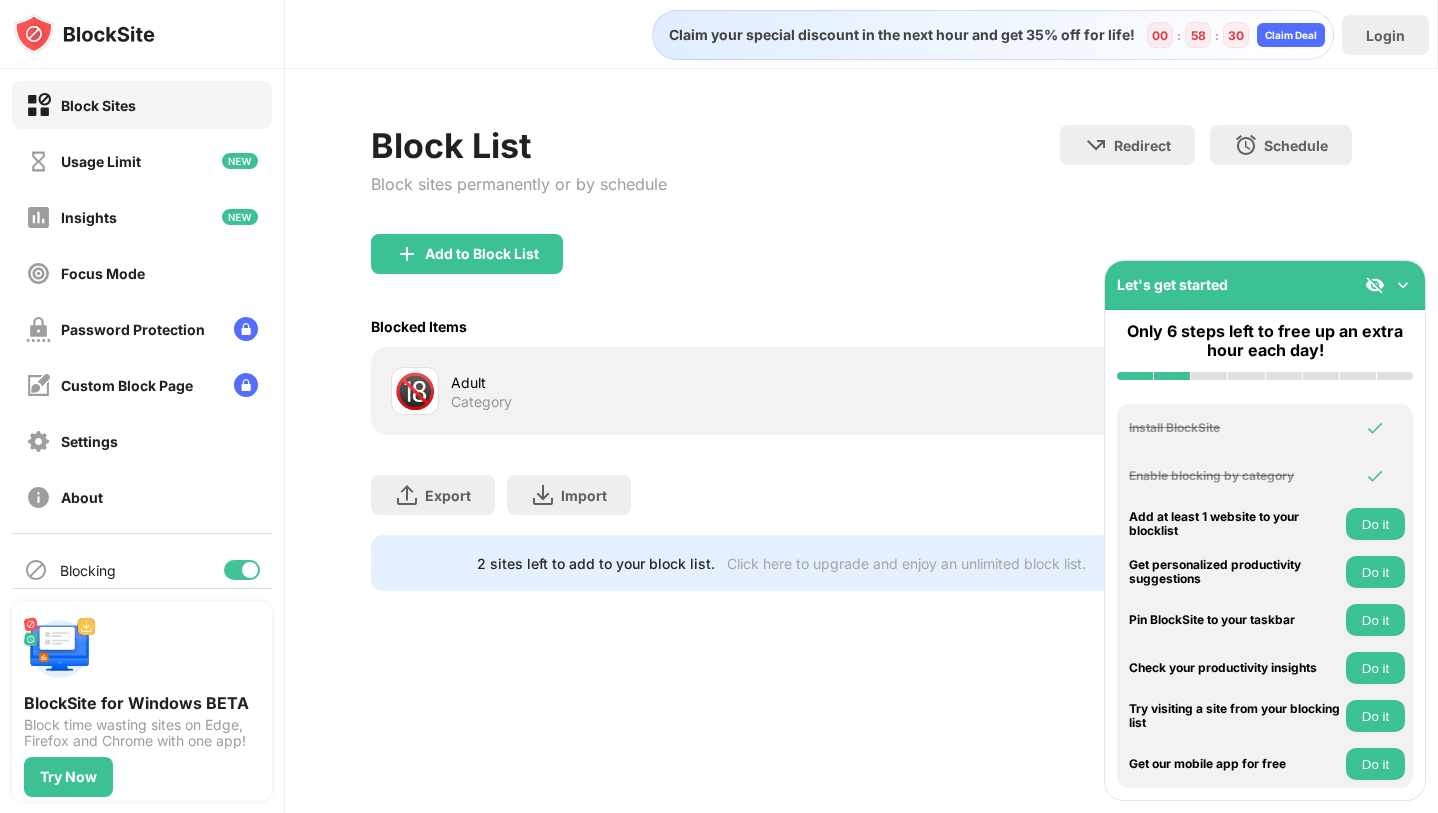 click at bounding box center (1403, 285) 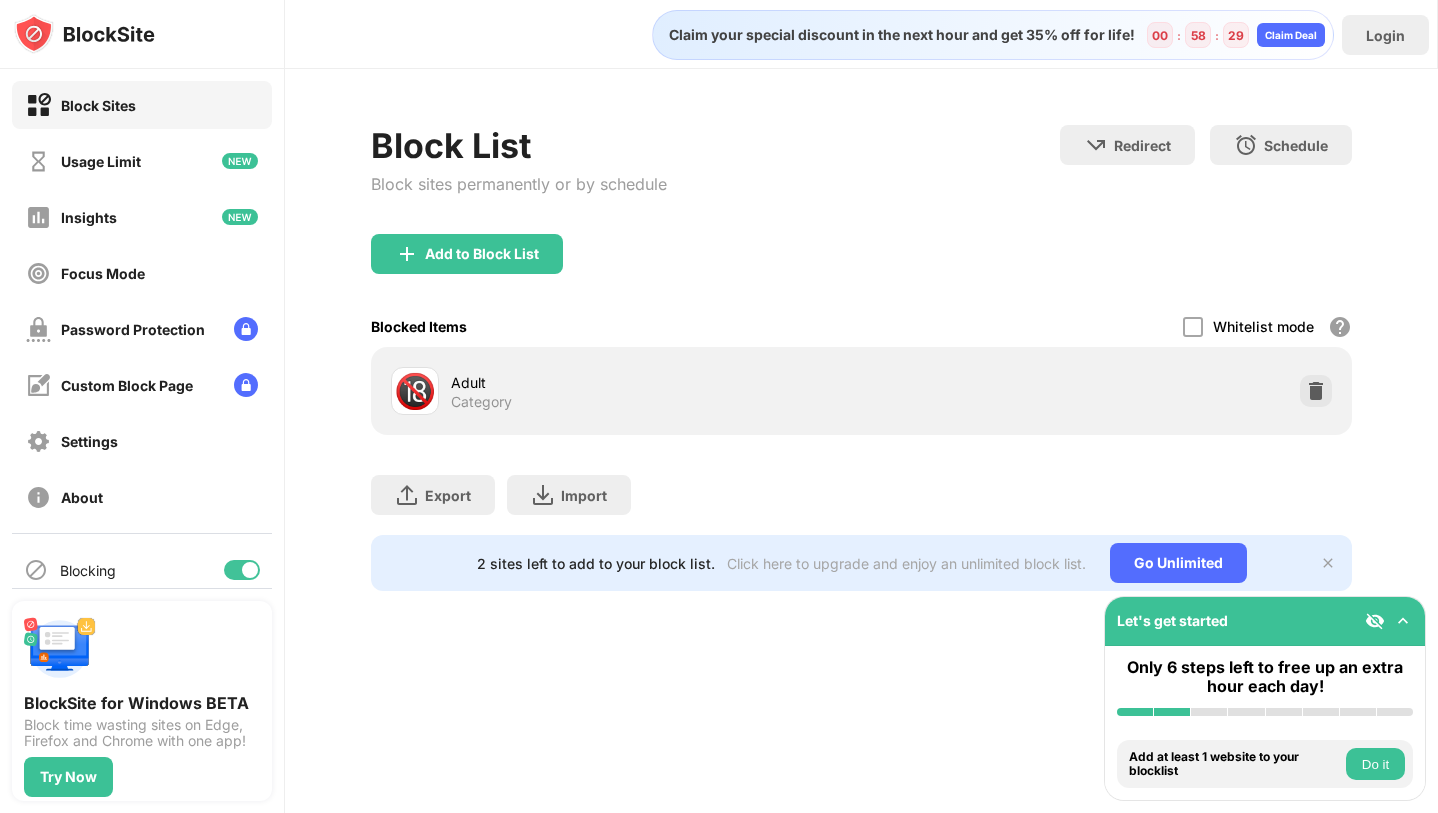 drag, startPoint x: 703, startPoint y: 399, endPoint x: 905, endPoint y: 386, distance: 202.41788 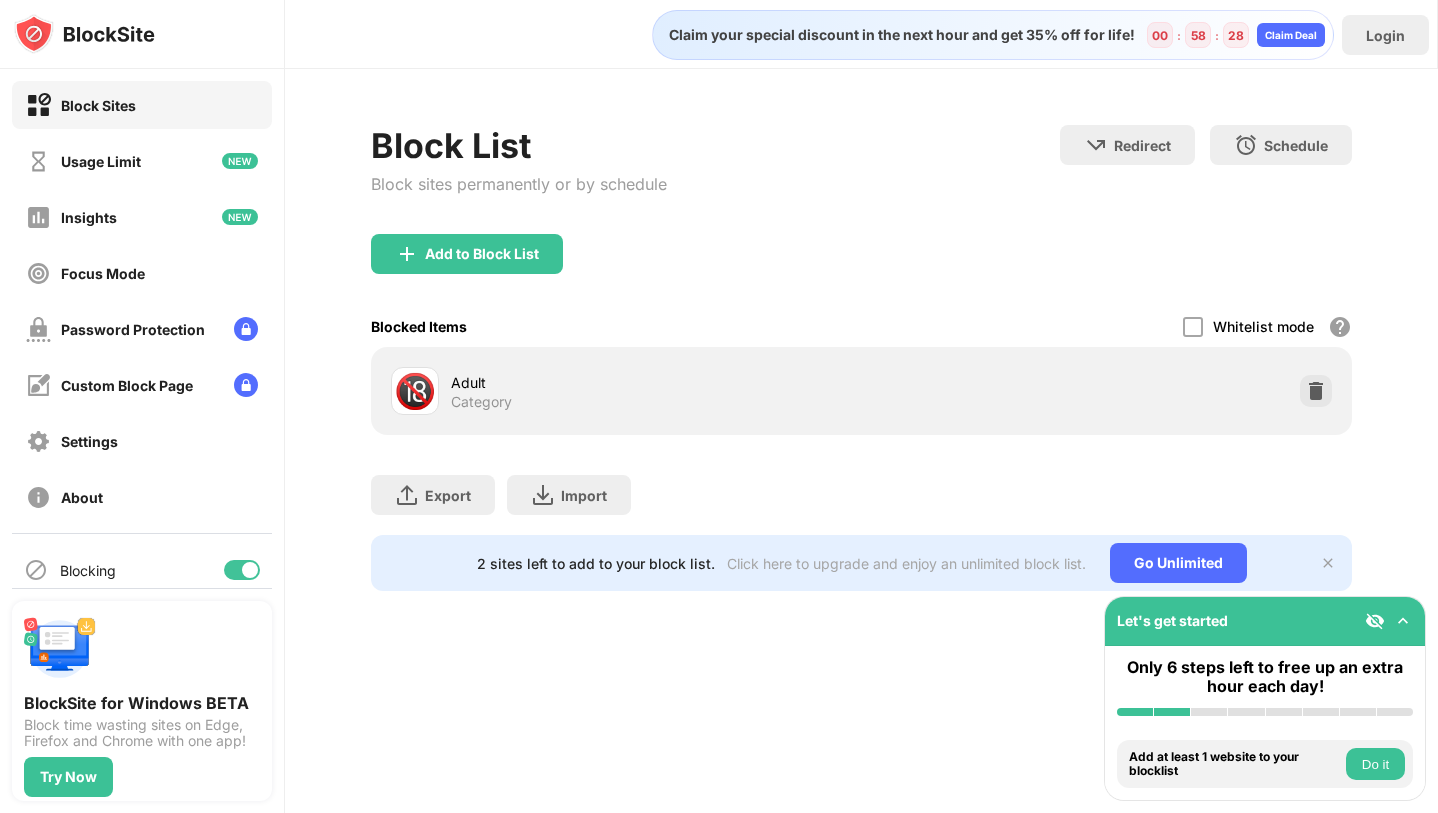 click on "🔞" at bounding box center (415, 391) 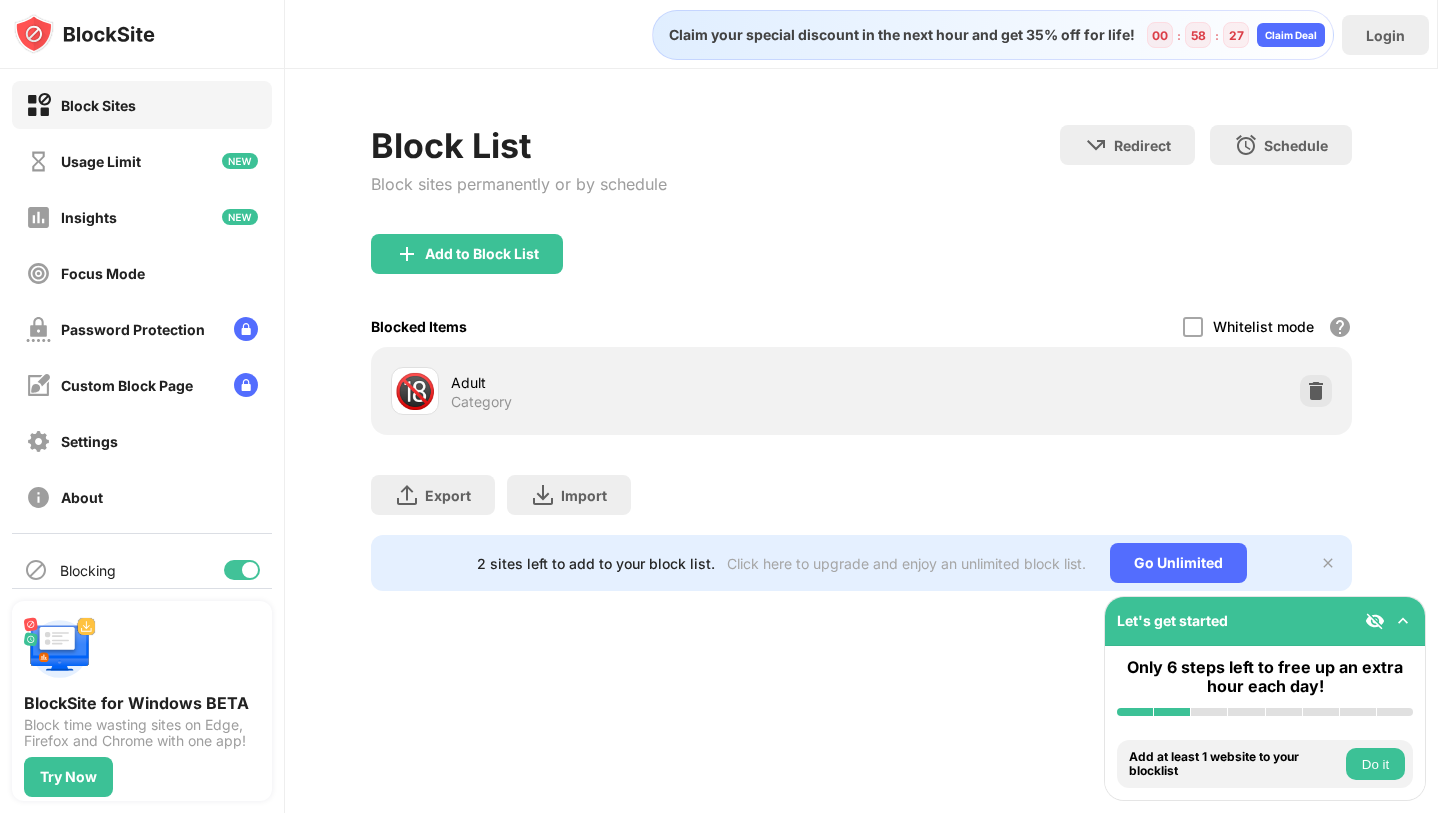 click on "Adult" at bounding box center [656, 382] 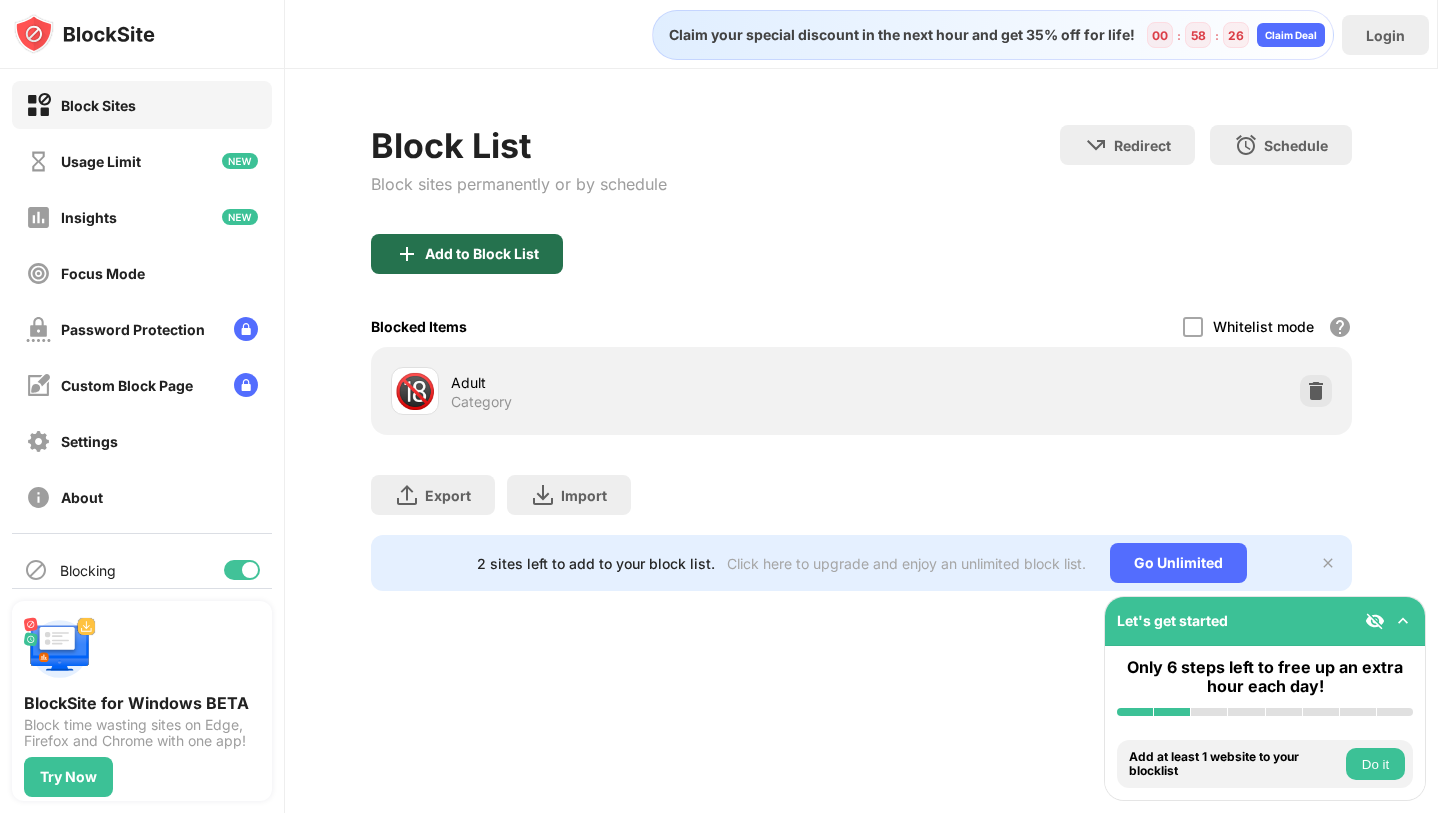 click on "Add to Block List" at bounding box center (467, 254) 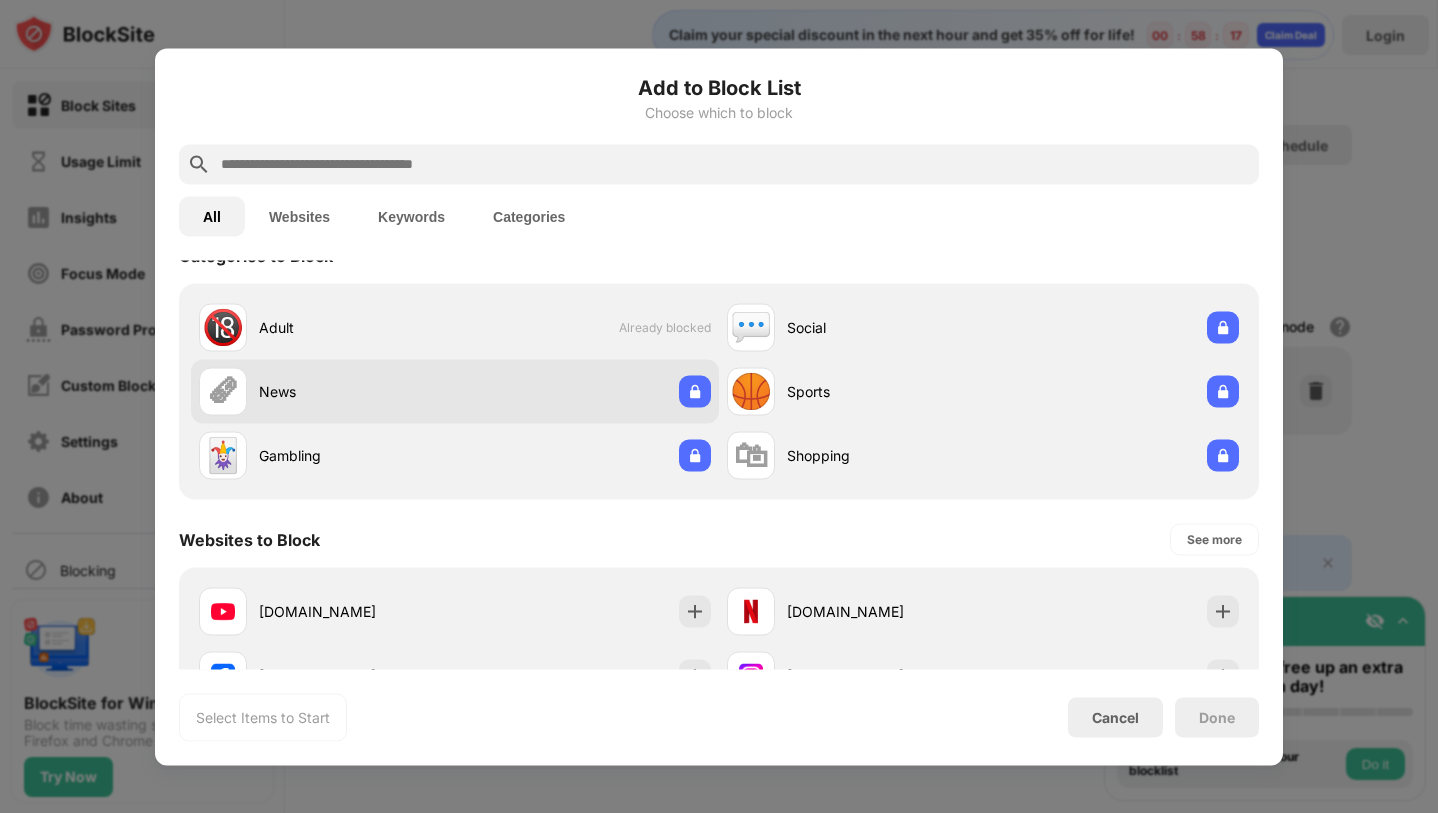 scroll, scrollTop: 0, scrollLeft: 0, axis: both 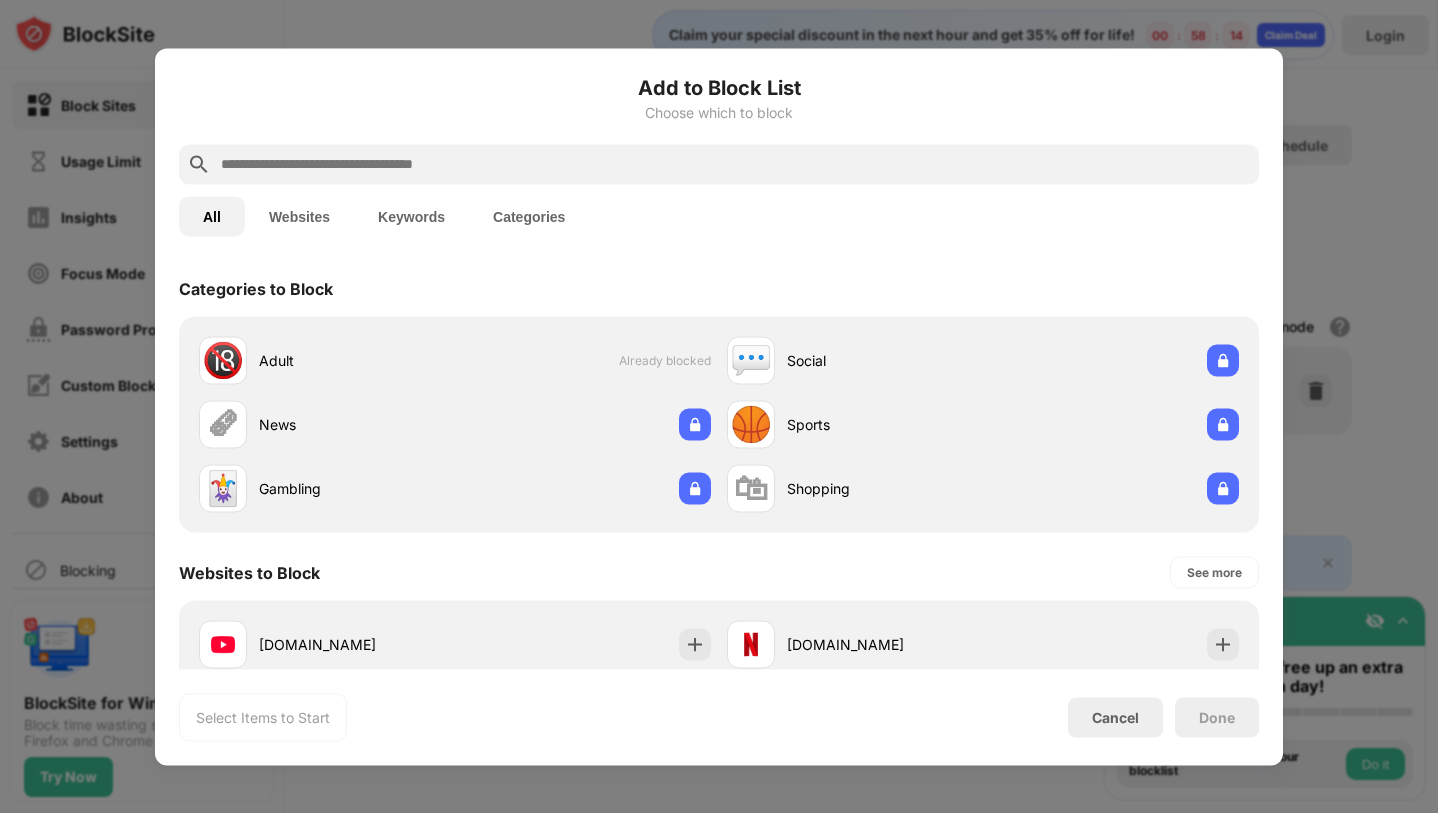 click at bounding box center (719, 406) 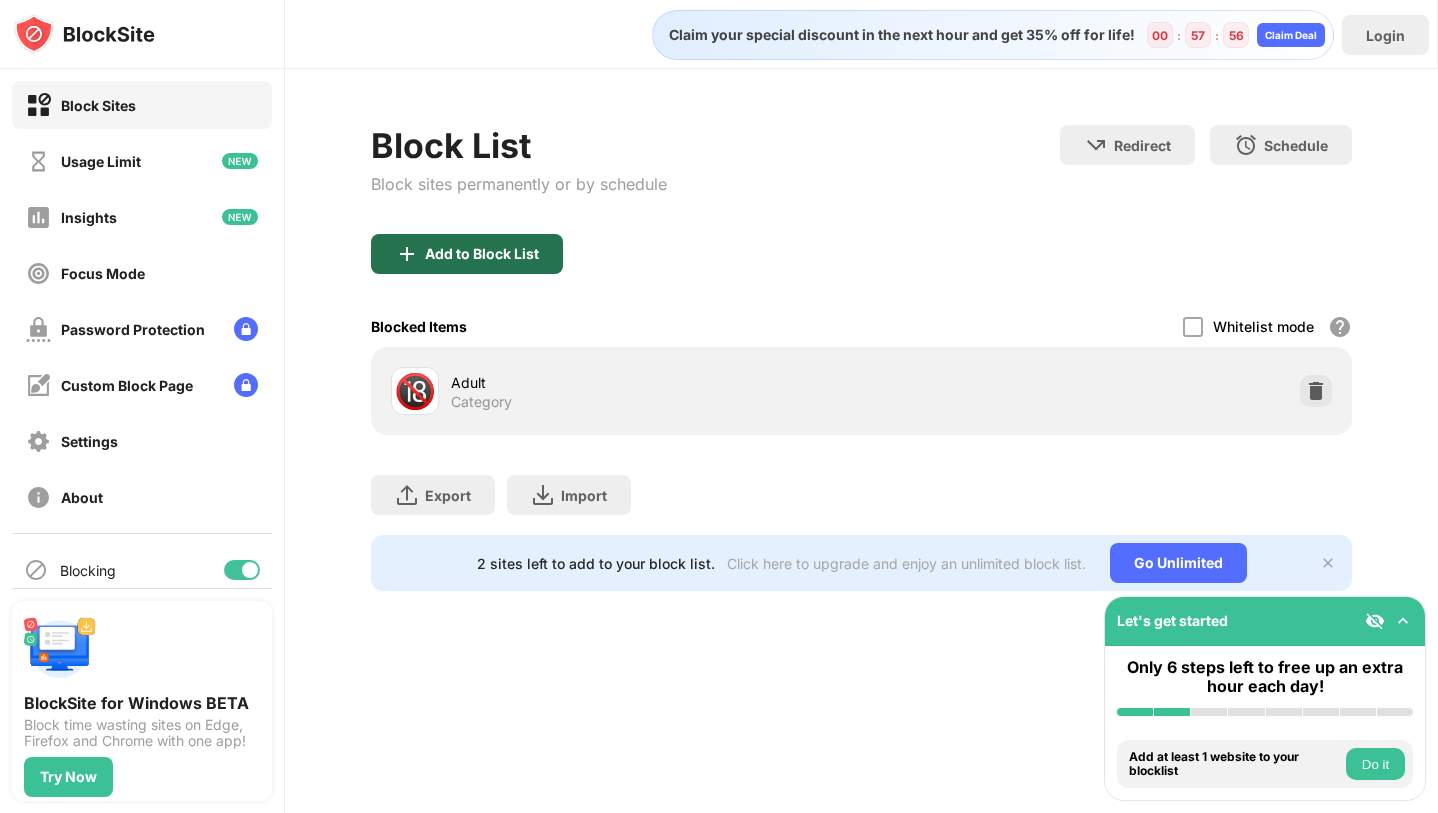 click on "Add to Block List" at bounding box center (482, 254) 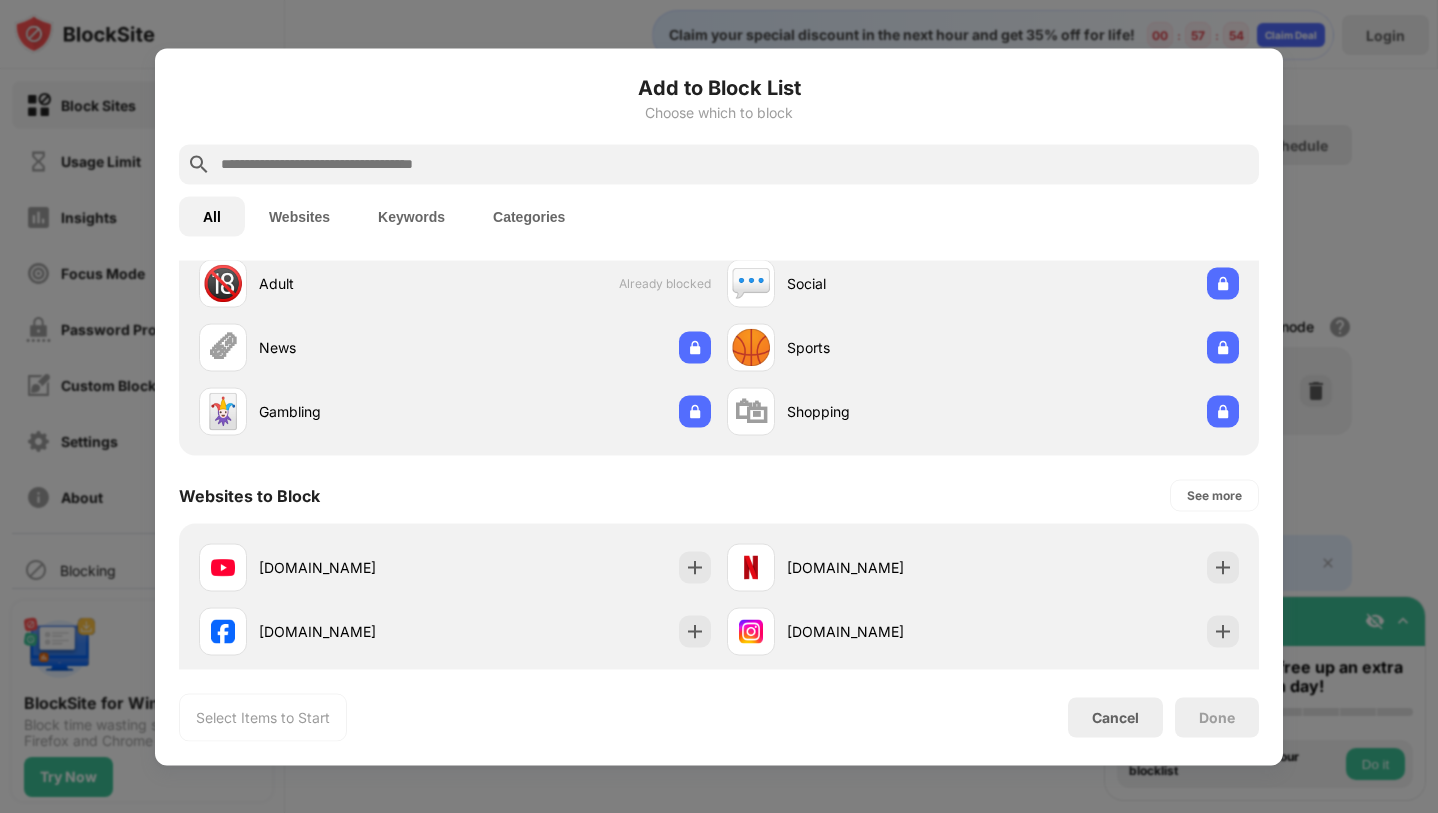scroll, scrollTop: 0, scrollLeft: 0, axis: both 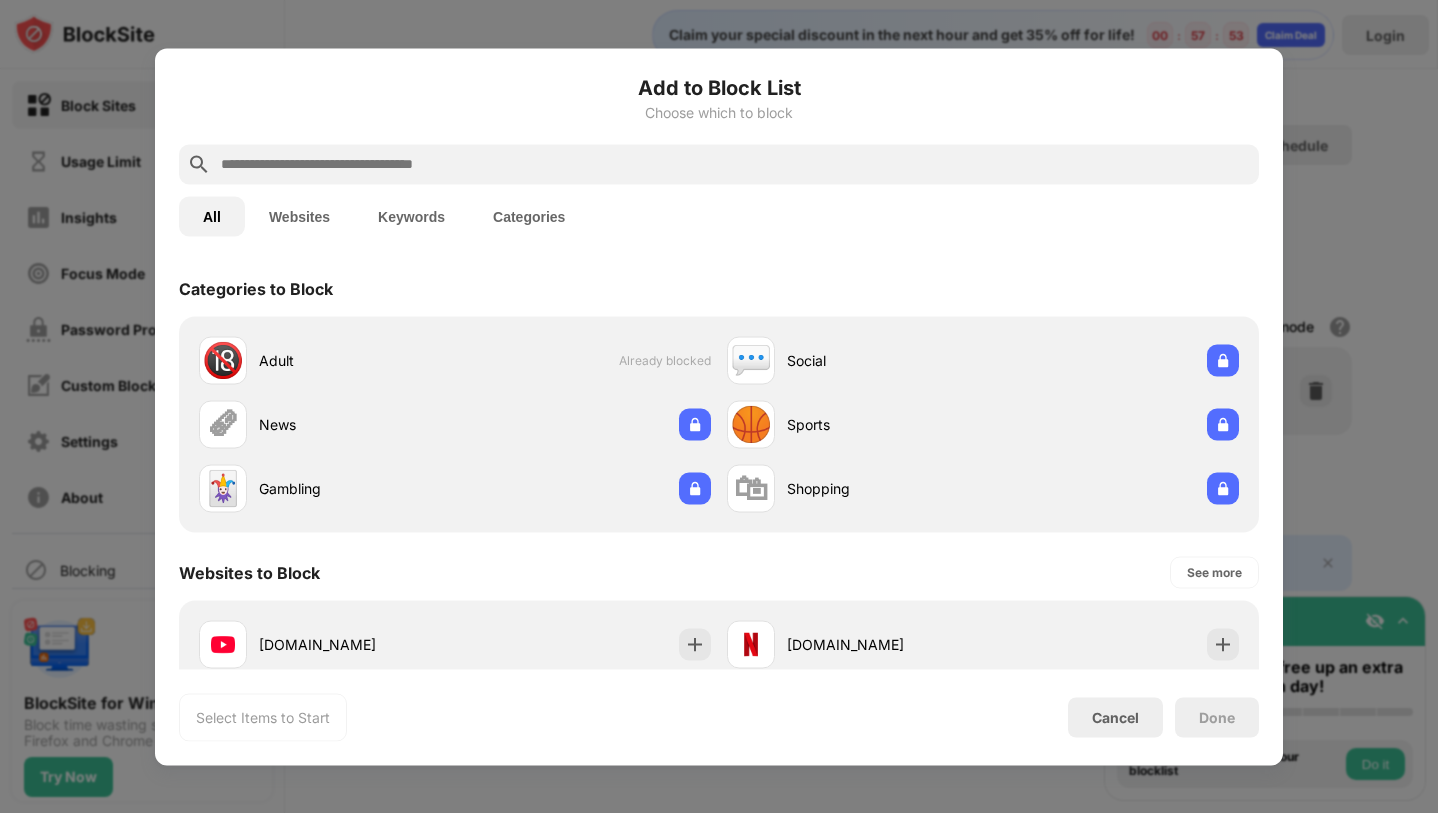 click at bounding box center (719, 164) 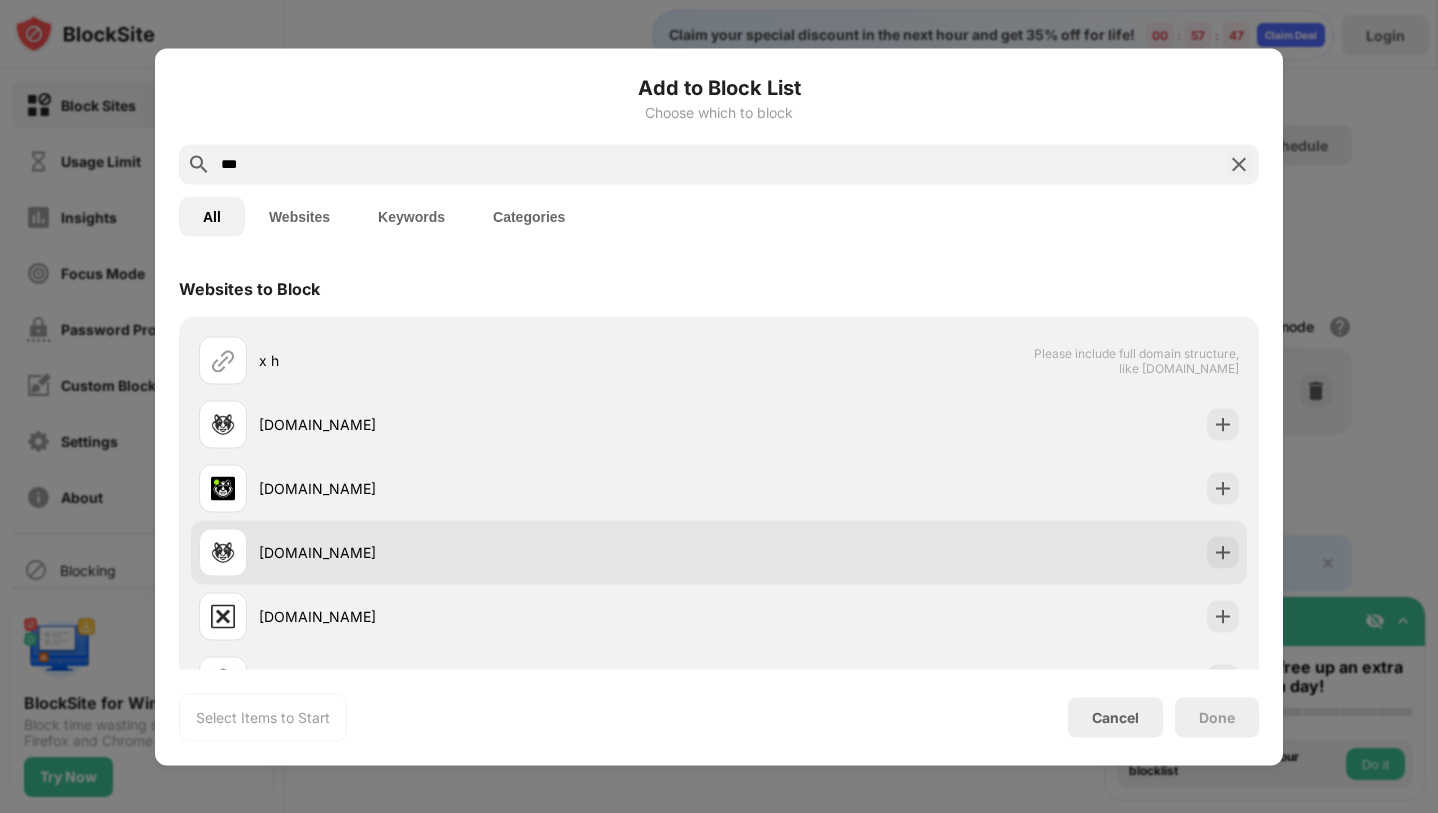 type on "***" 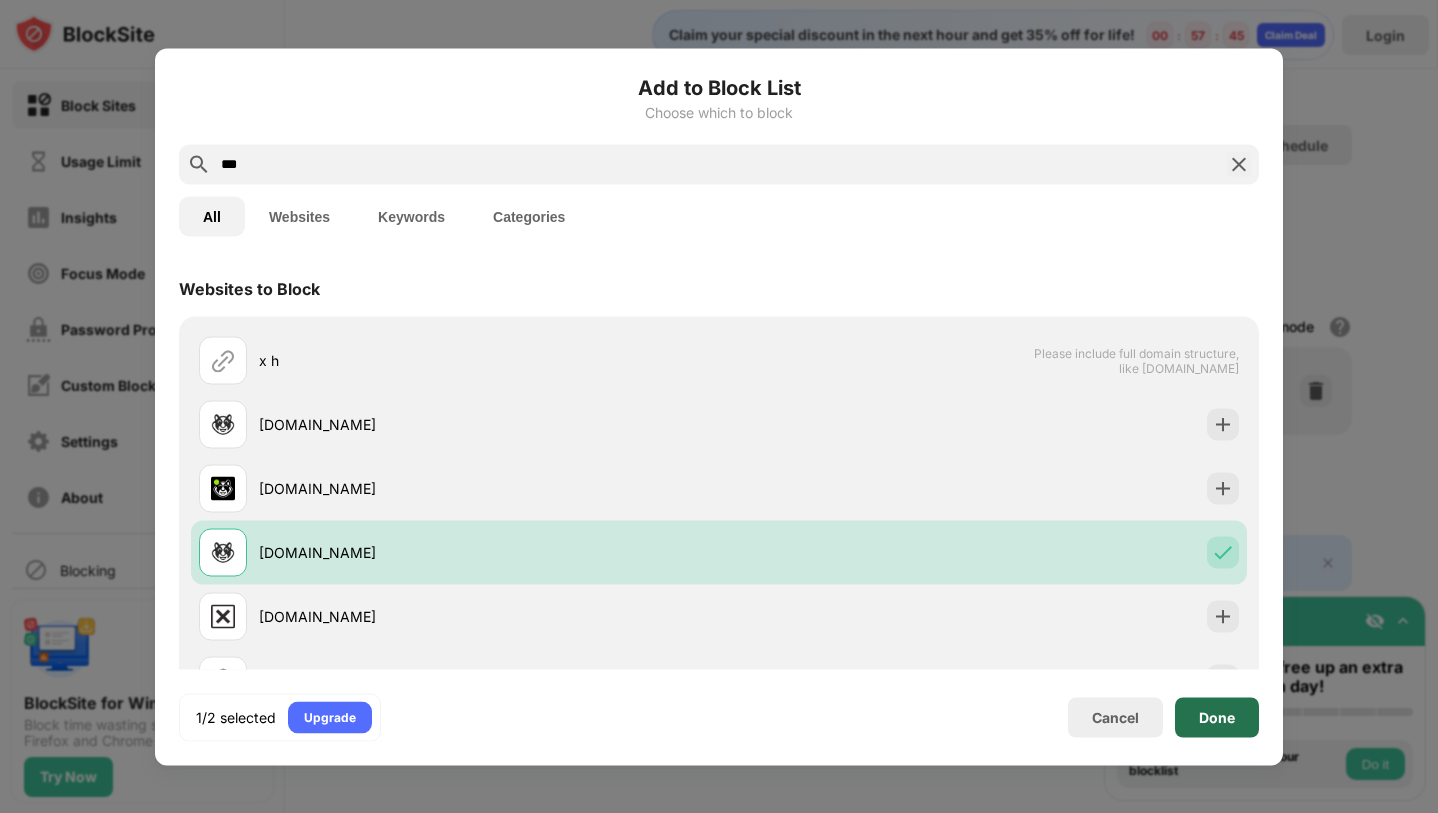 click on "Done" at bounding box center (1217, 717) 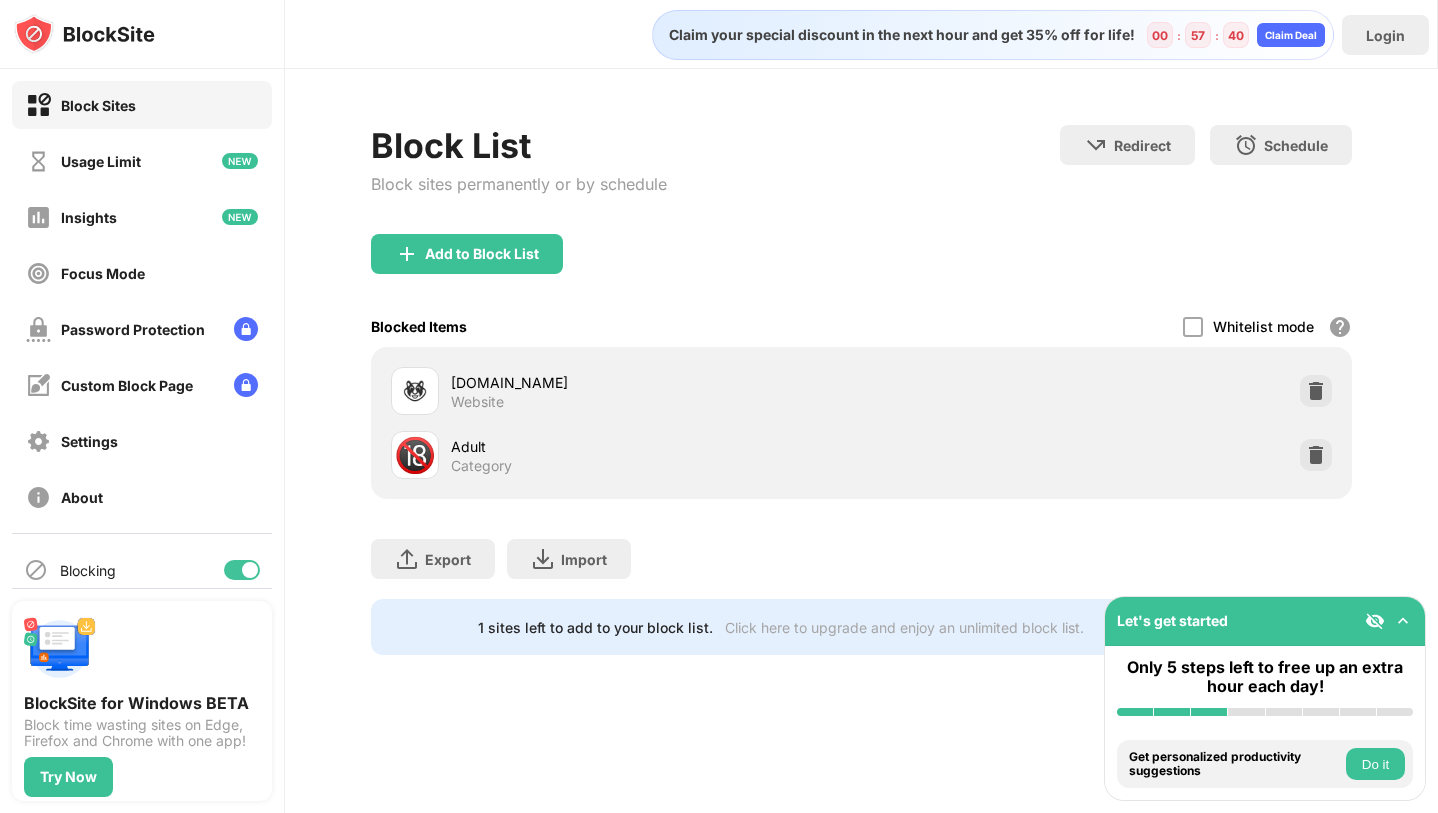 click on "Redirect Choose a site to be redirected to when blocking is active Schedule Select which days and timeframes the block list will be active." at bounding box center (1206, 167) 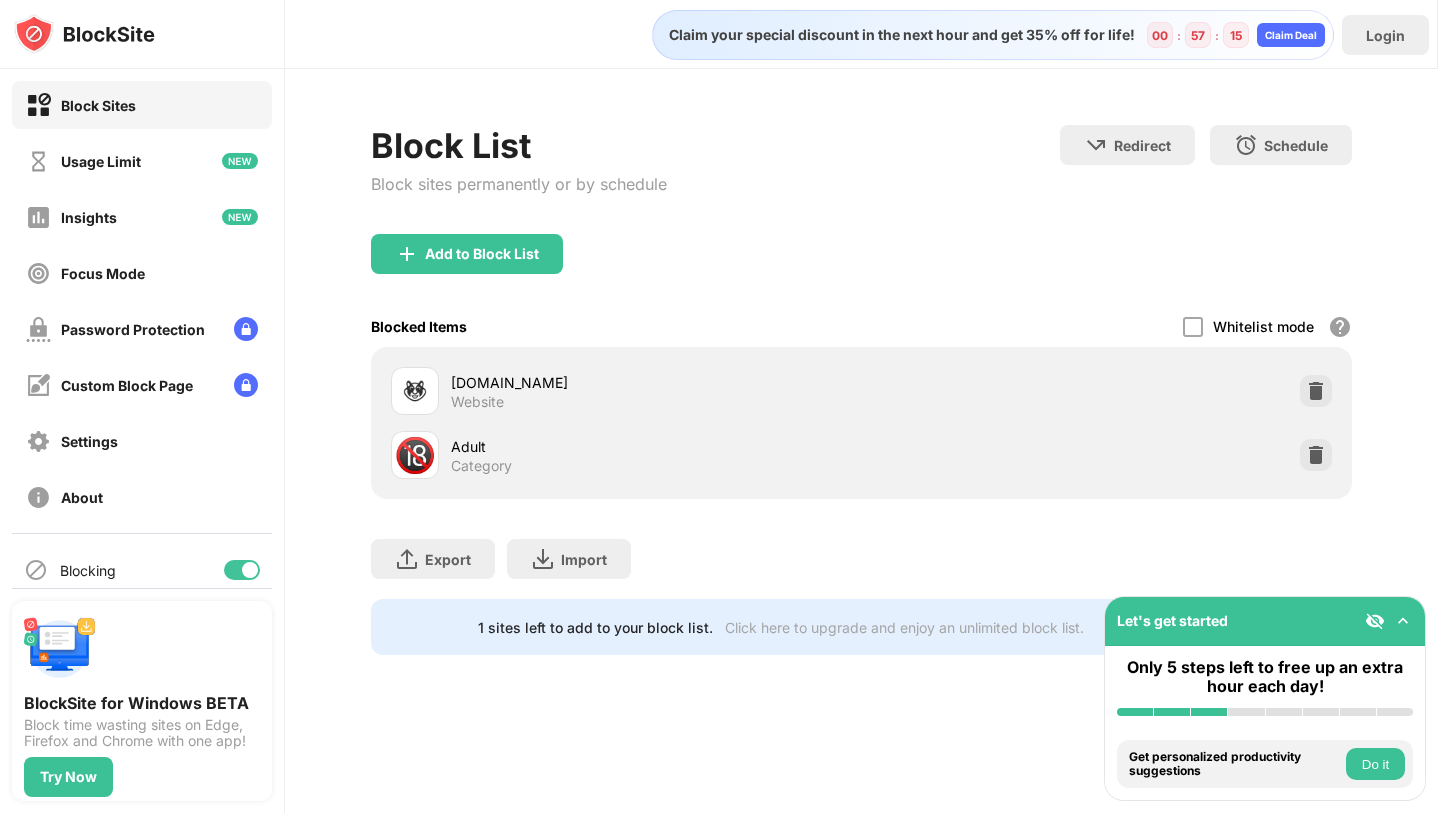 click on "Block List Block sites permanently or by schedule Redirect Choose a site to be redirected to when blocking is active Schedule Select which days and timeframes the block list will be active. Add to Block List Blocked Items Whitelist mode Block all websites except for those in your whitelist. Whitelist Mode only works with URLs and won't include categories or keywords. [DOMAIN_NAME] Website 🔞 Adult Category Export Export Files (for websites items only) Import Import Files (for websites items only) 1 sites left to add to your block list. Click here to upgrade and enjoy an unlimited block list. Go Unlimited" at bounding box center [861, 390] 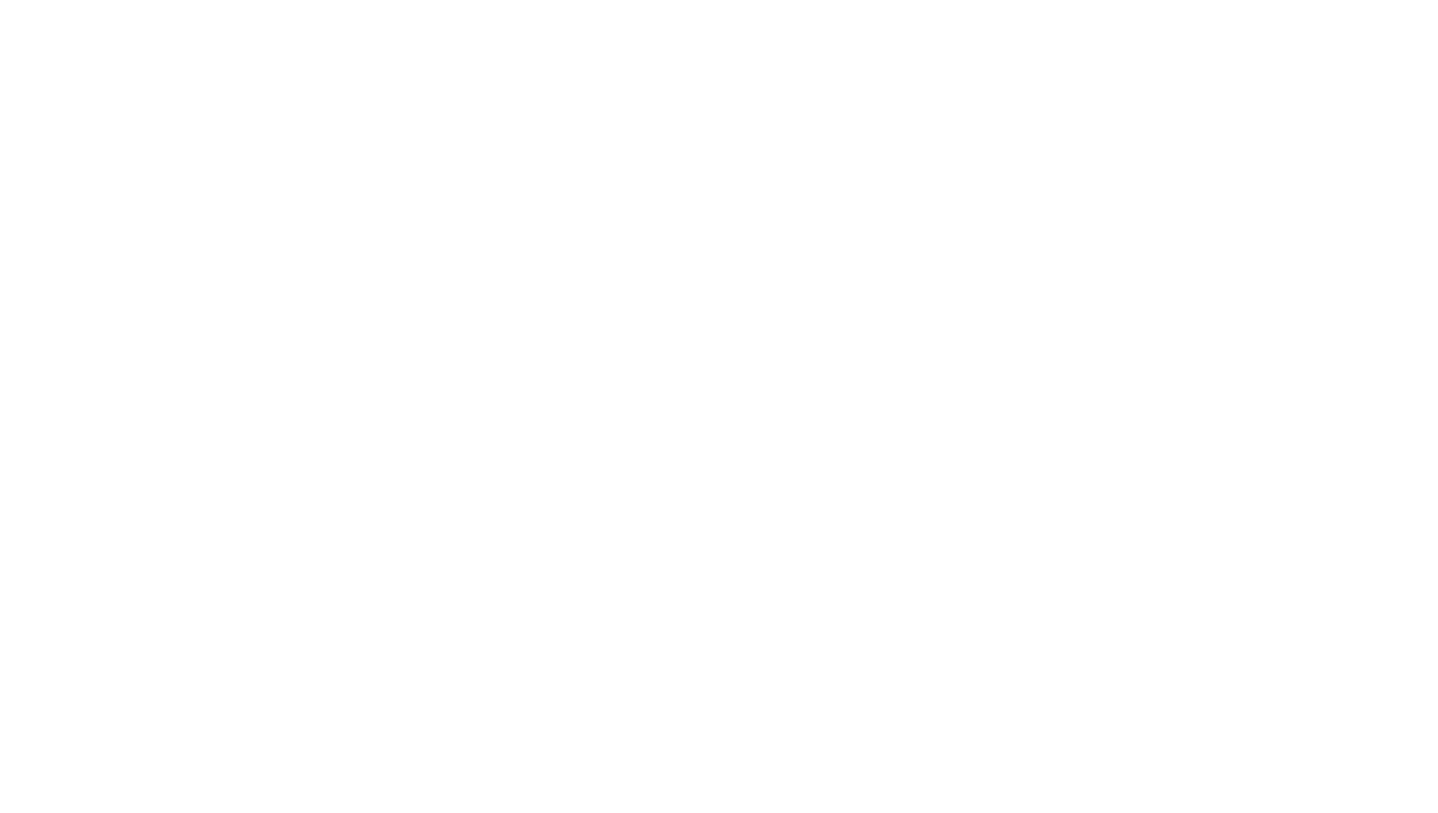 scroll, scrollTop: 0, scrollLeft: 0, axis: both 